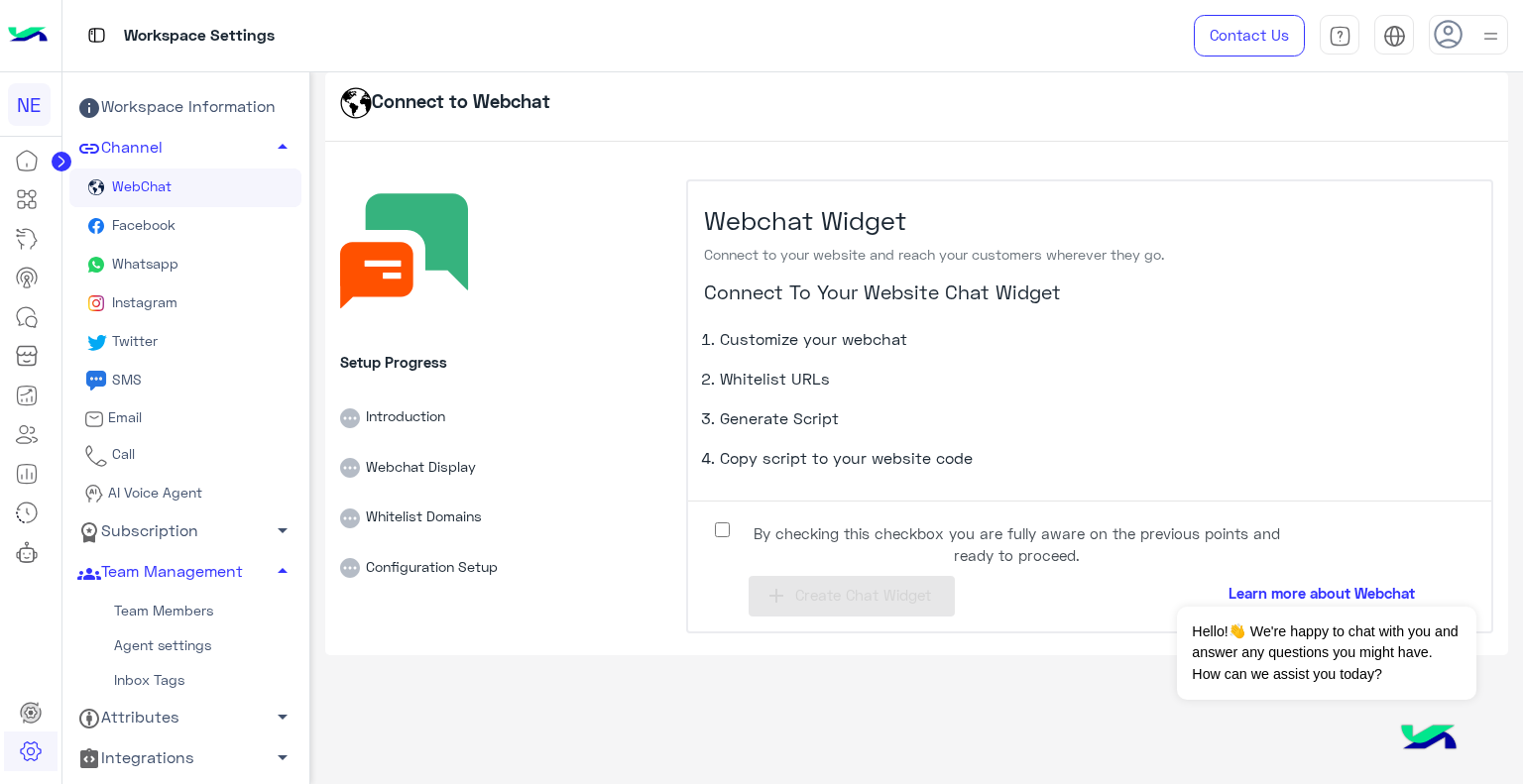 scroll, scrollTop: 0, scrollLeft: 0, axis: both 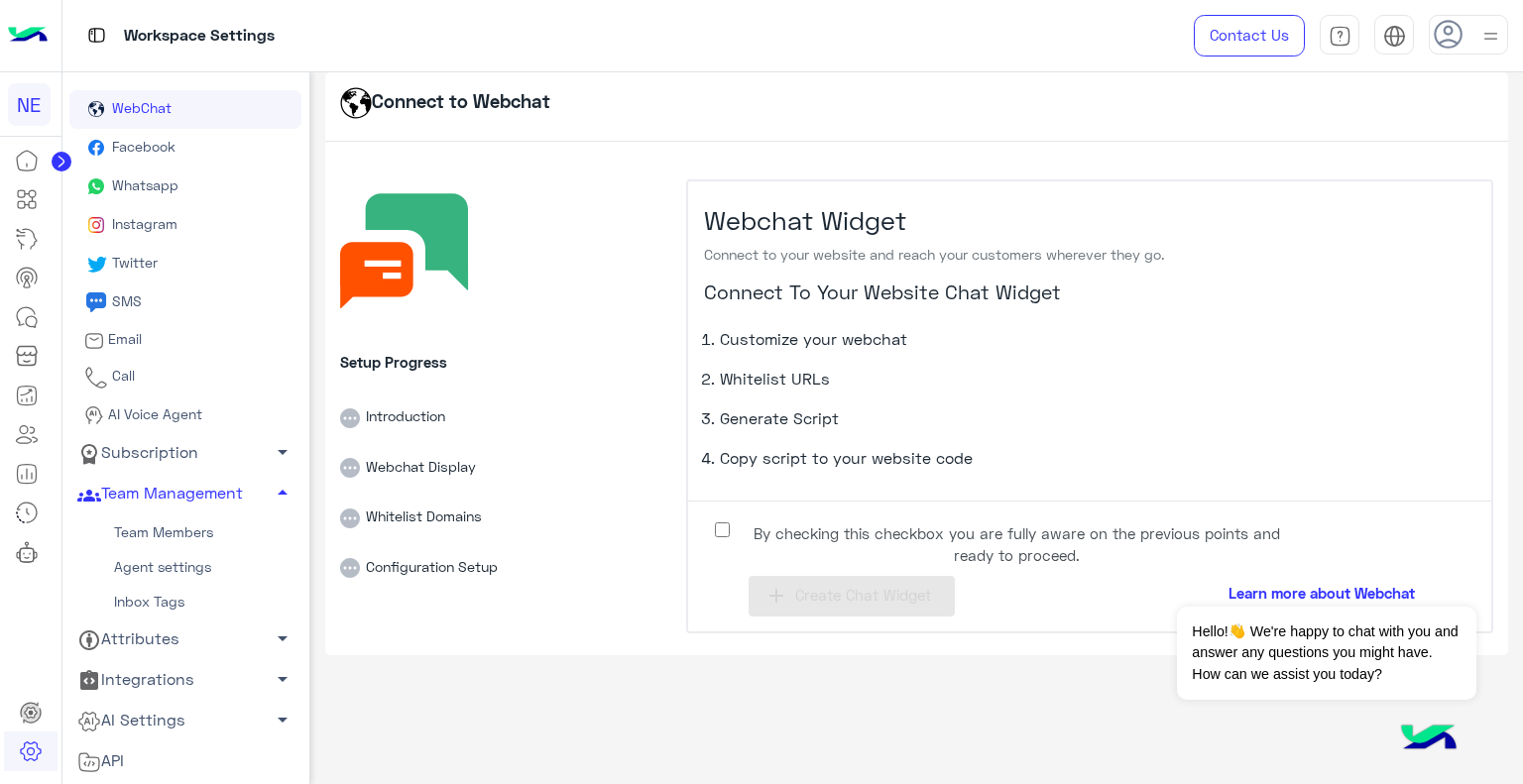 click on "Team Members" 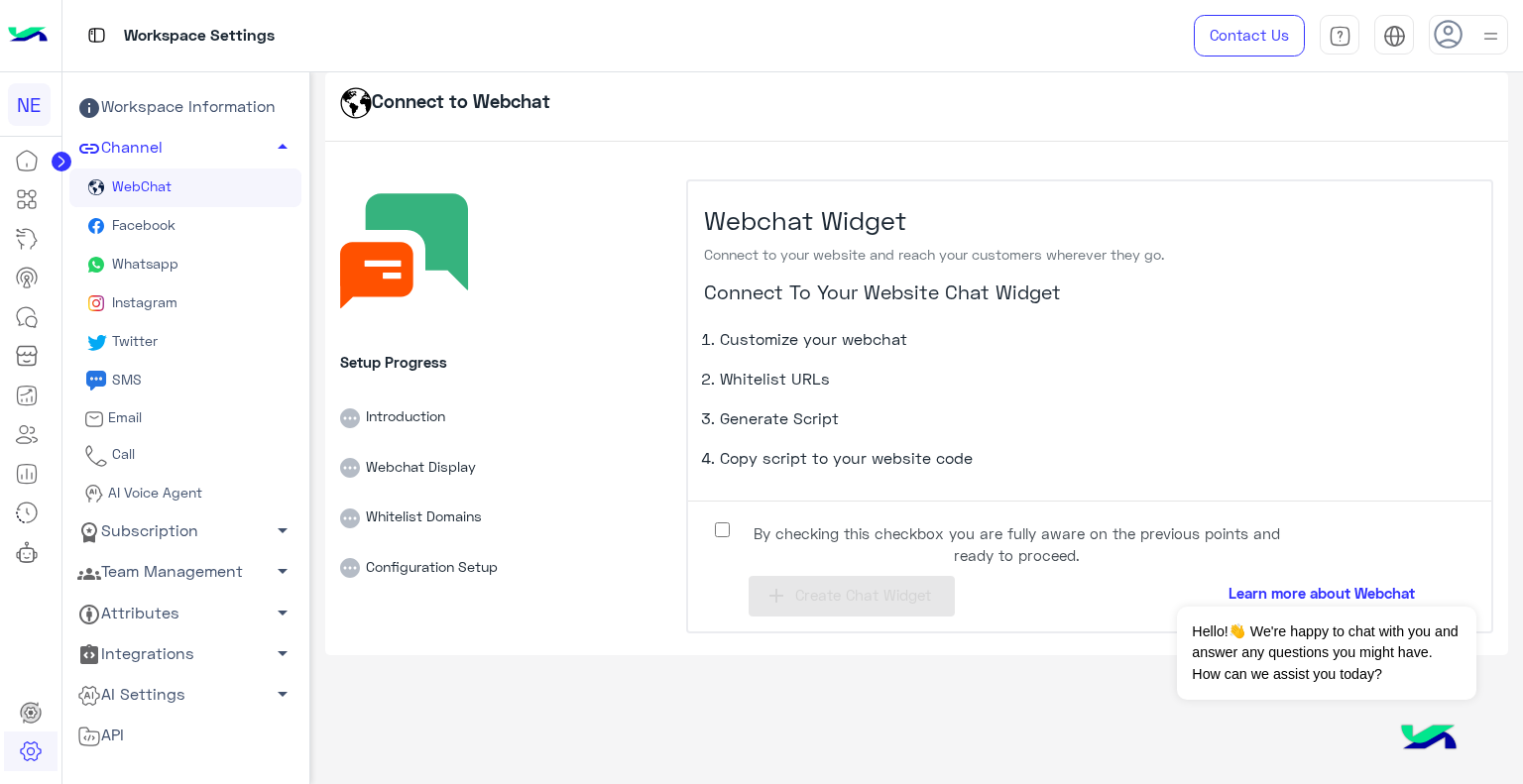 click on "Team Management   arrow_drop_down" 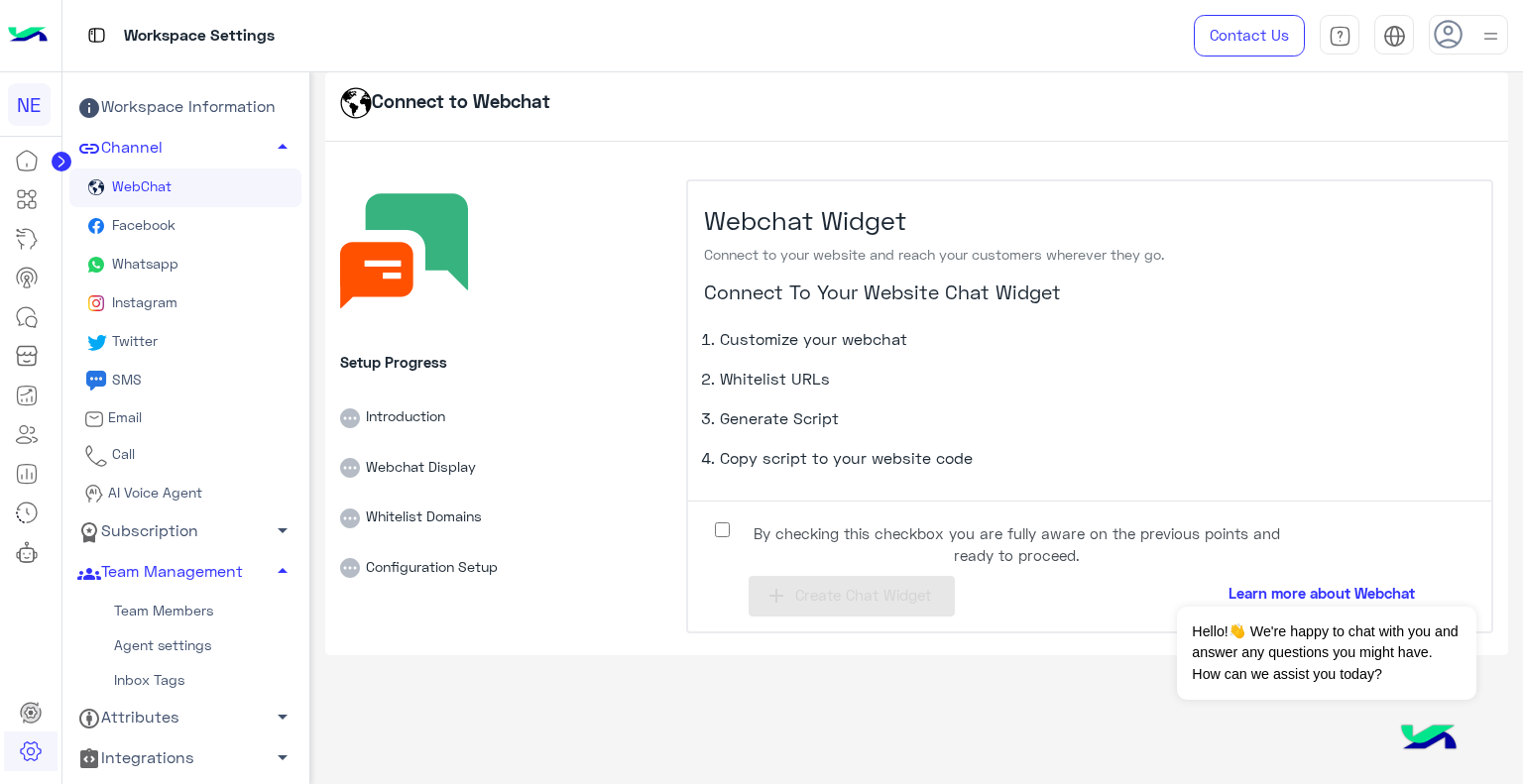 click on "arrow_drop_up" 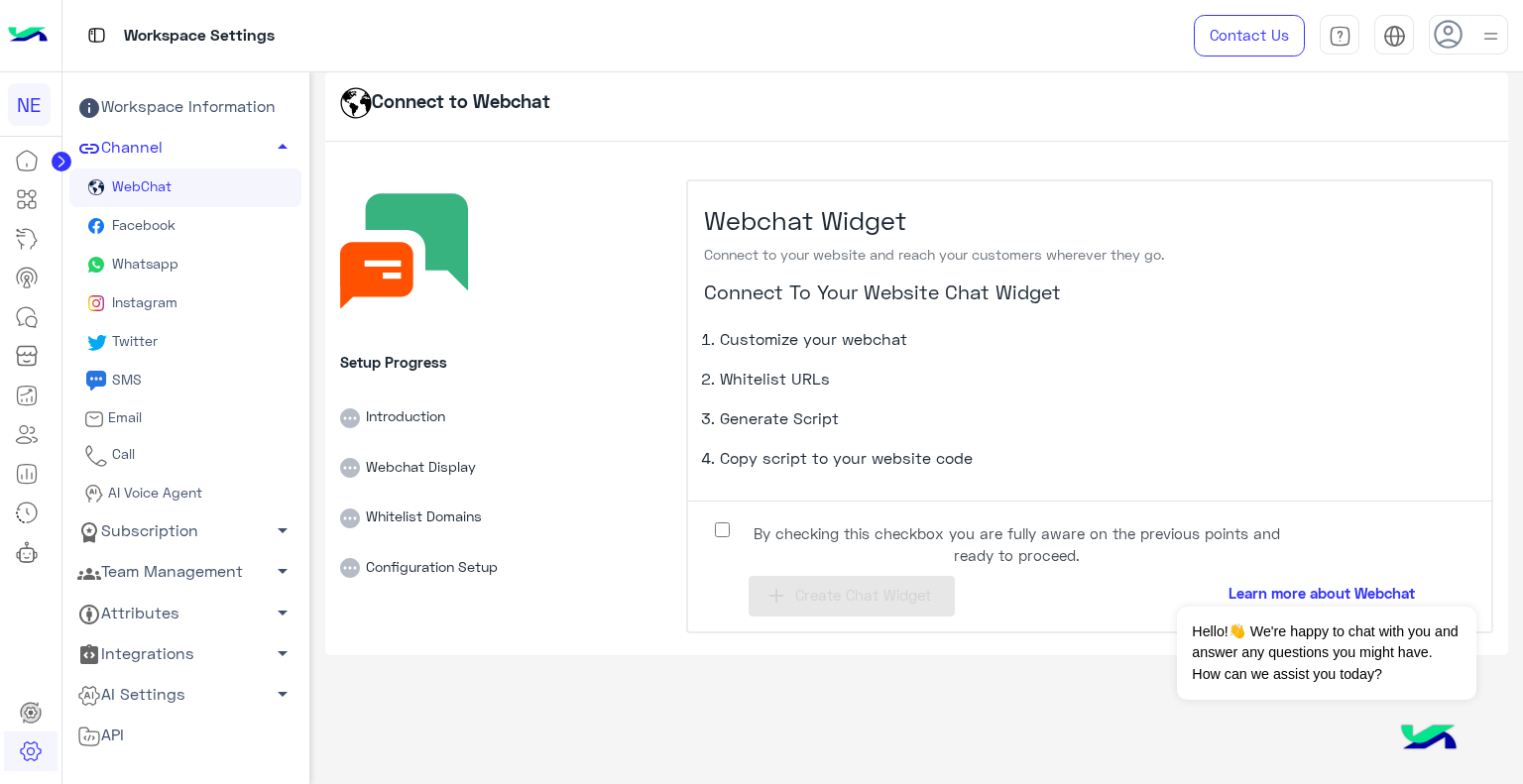 click on "Team Management   arrow_drop_down" 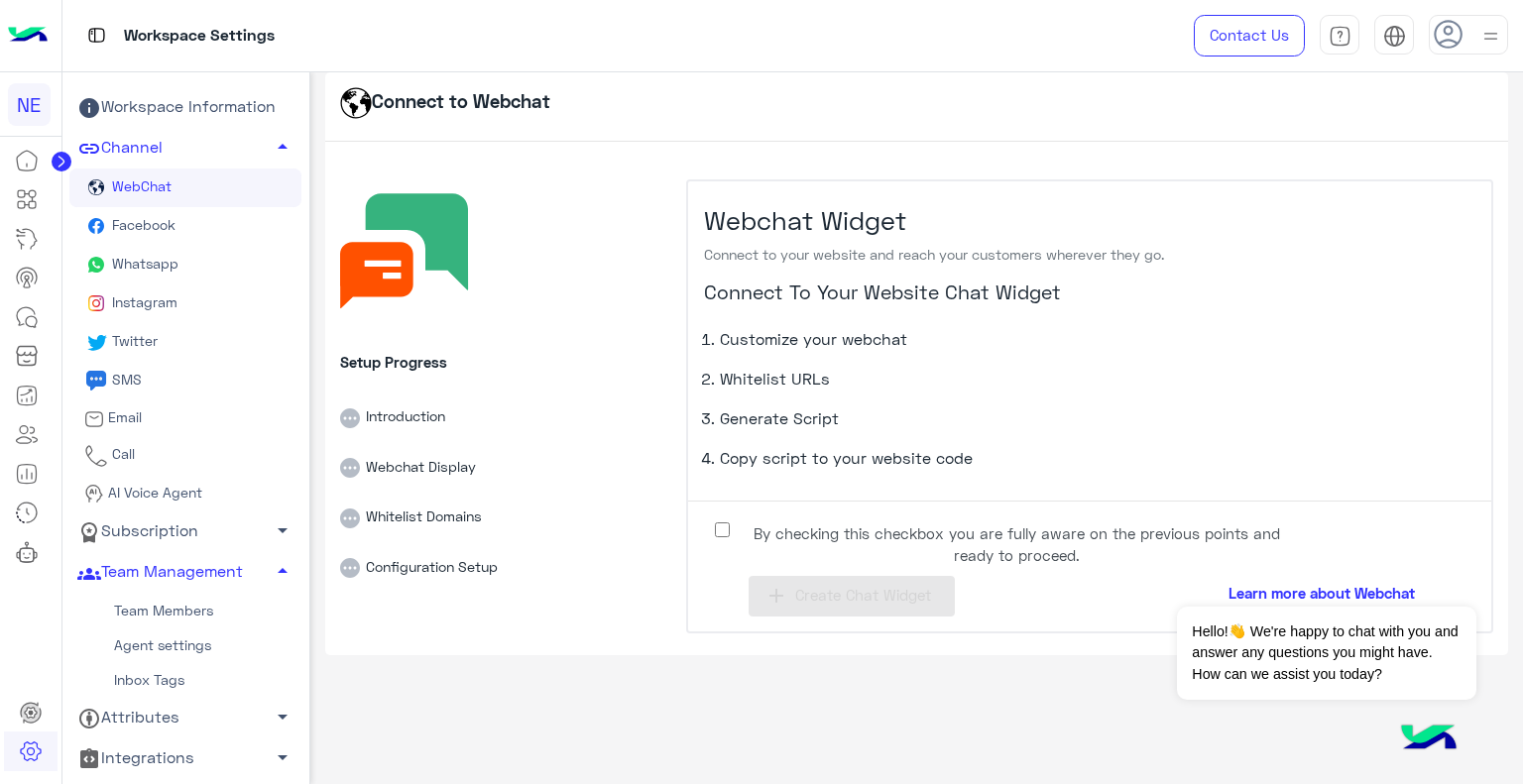 click on "Team Members" 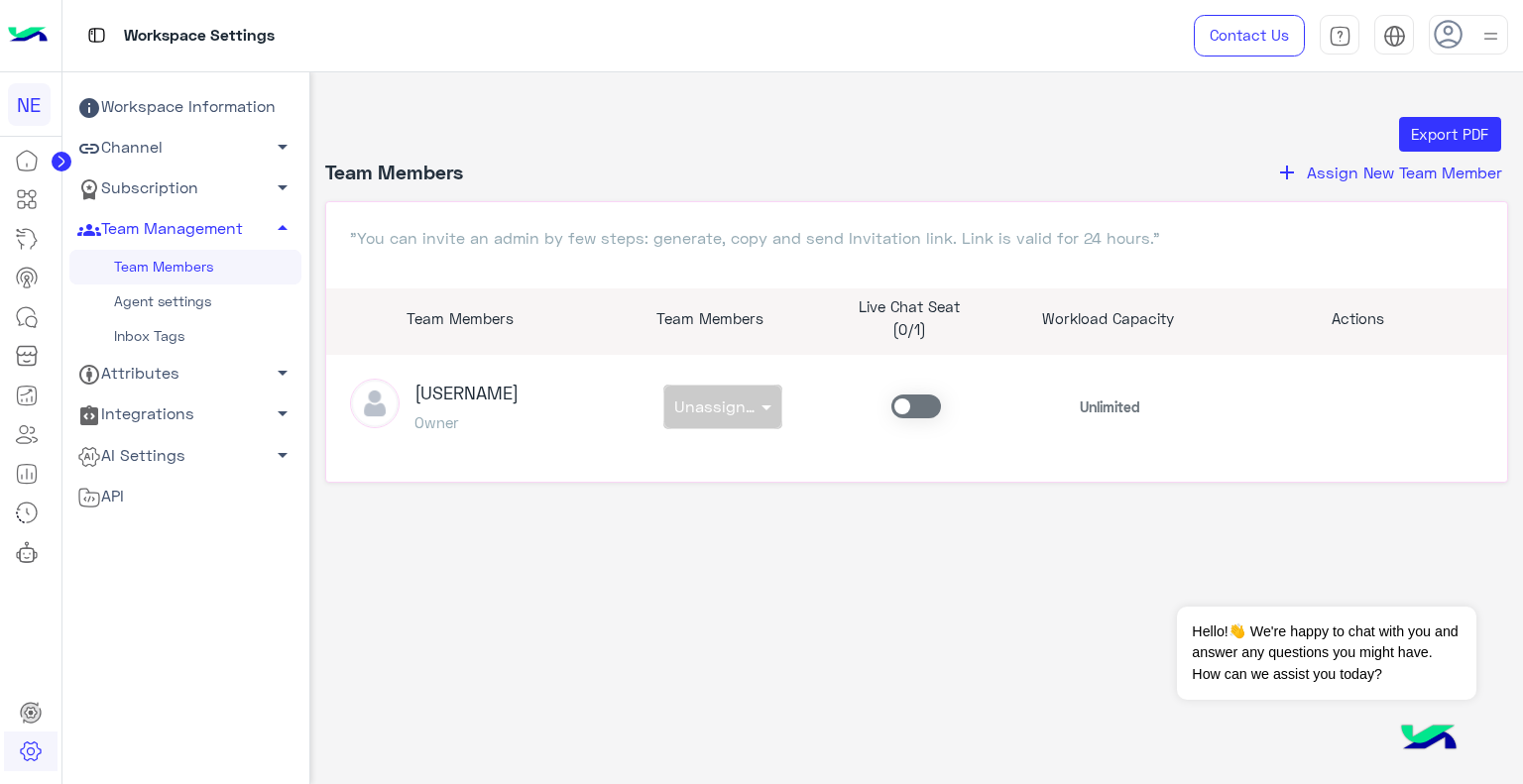 click on "Assign New Team Member" 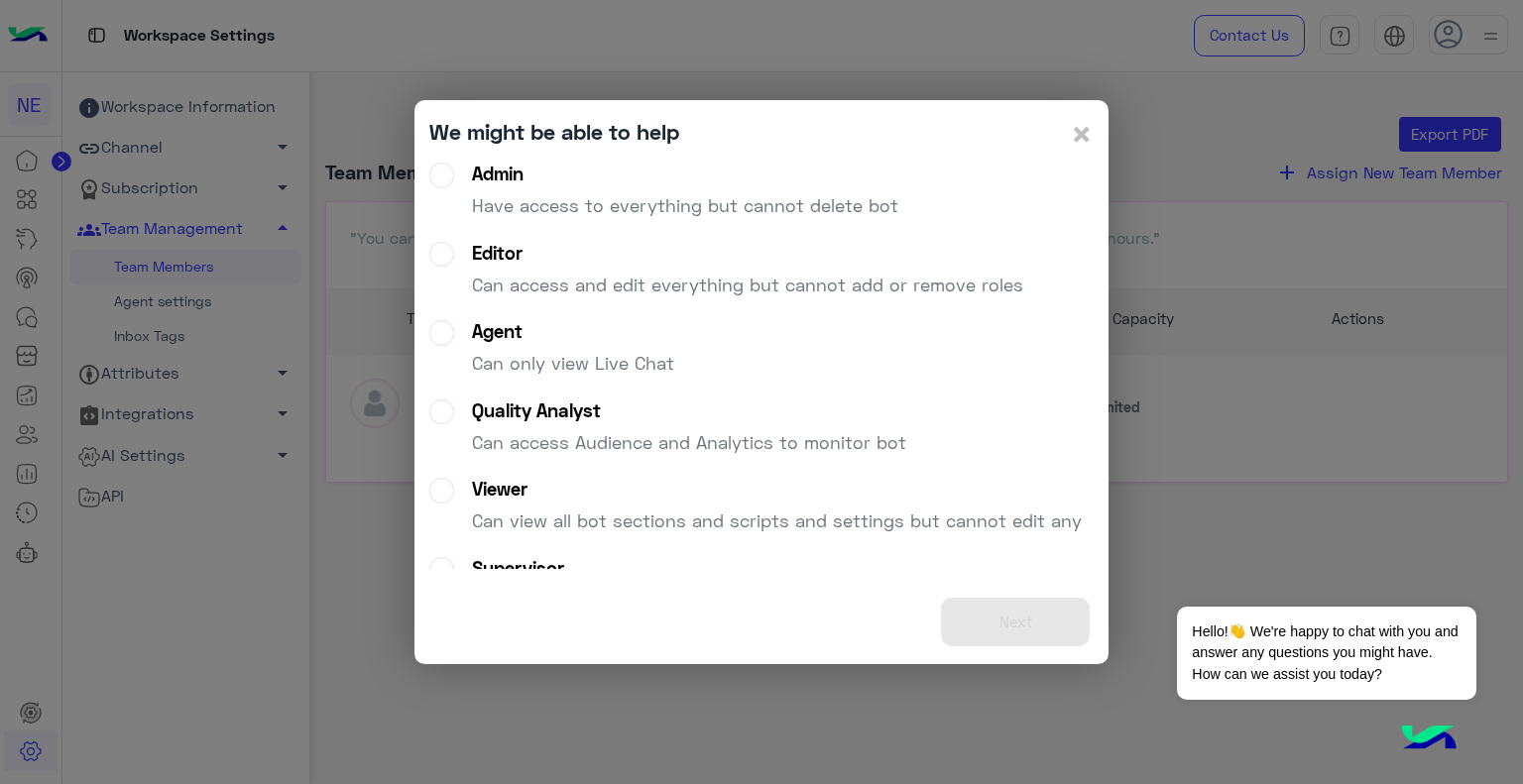 click on "Have access to everything but cannot delete bot" 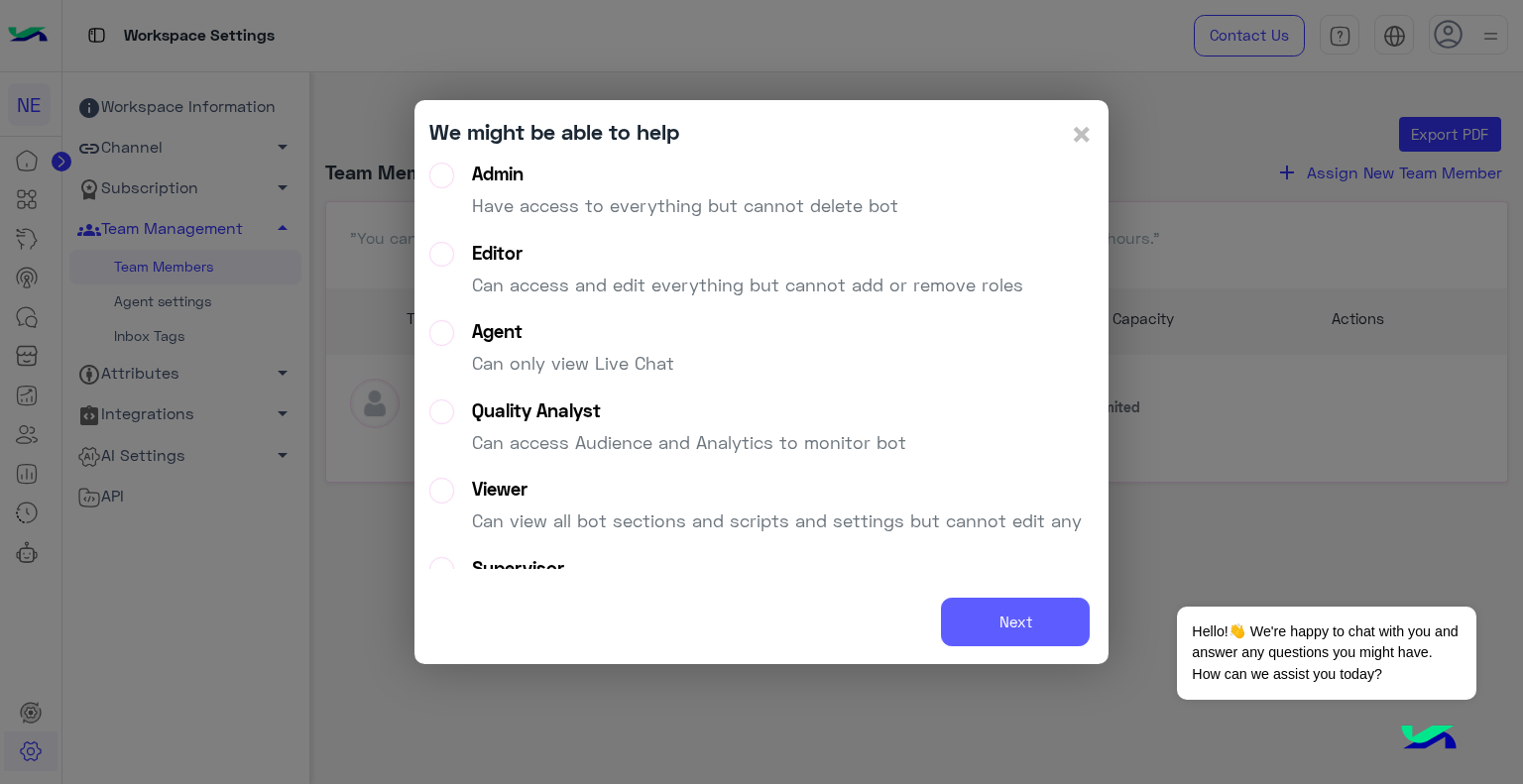 click on "Next" 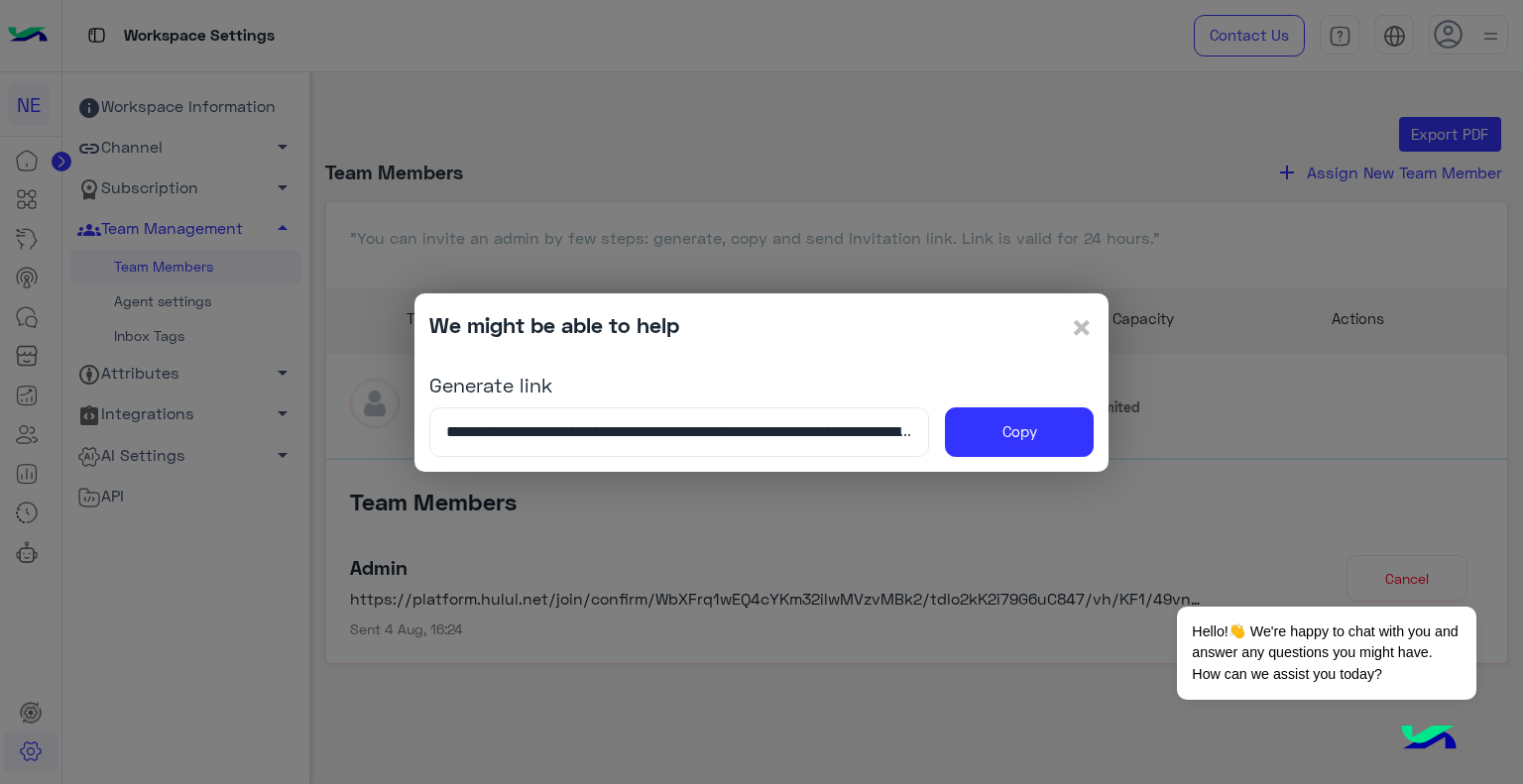 click on "**********" 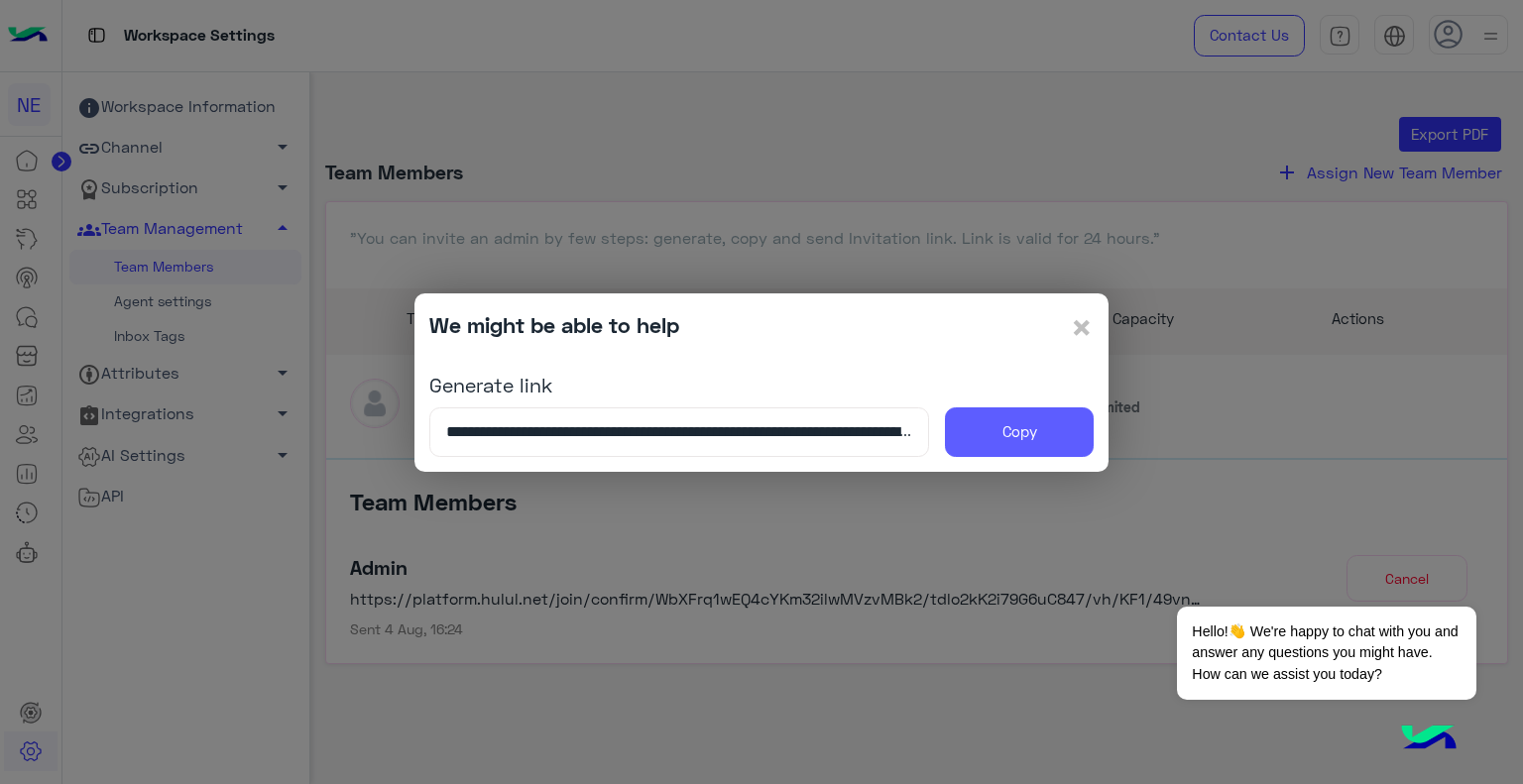 click on "Copy" 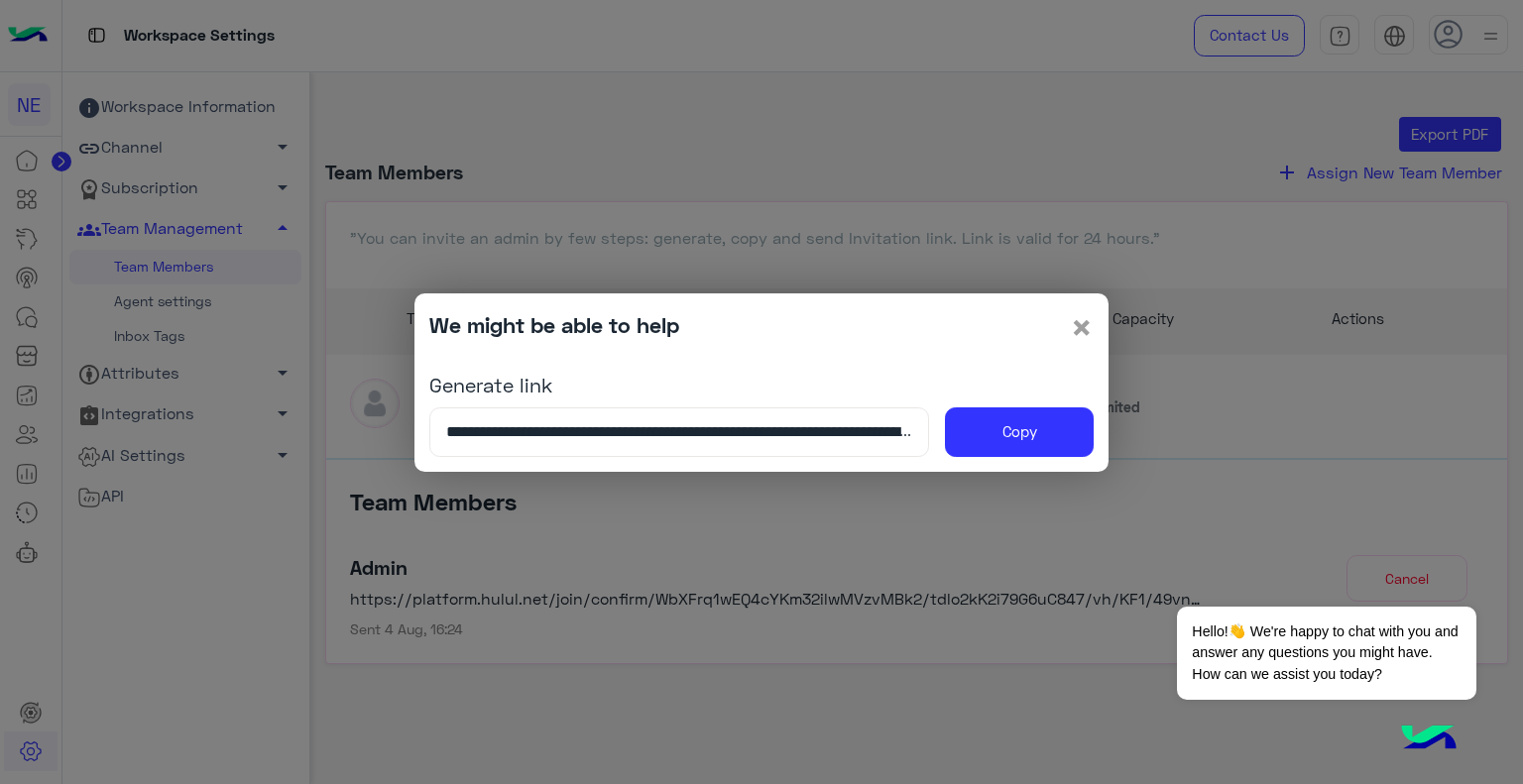 click on "×" 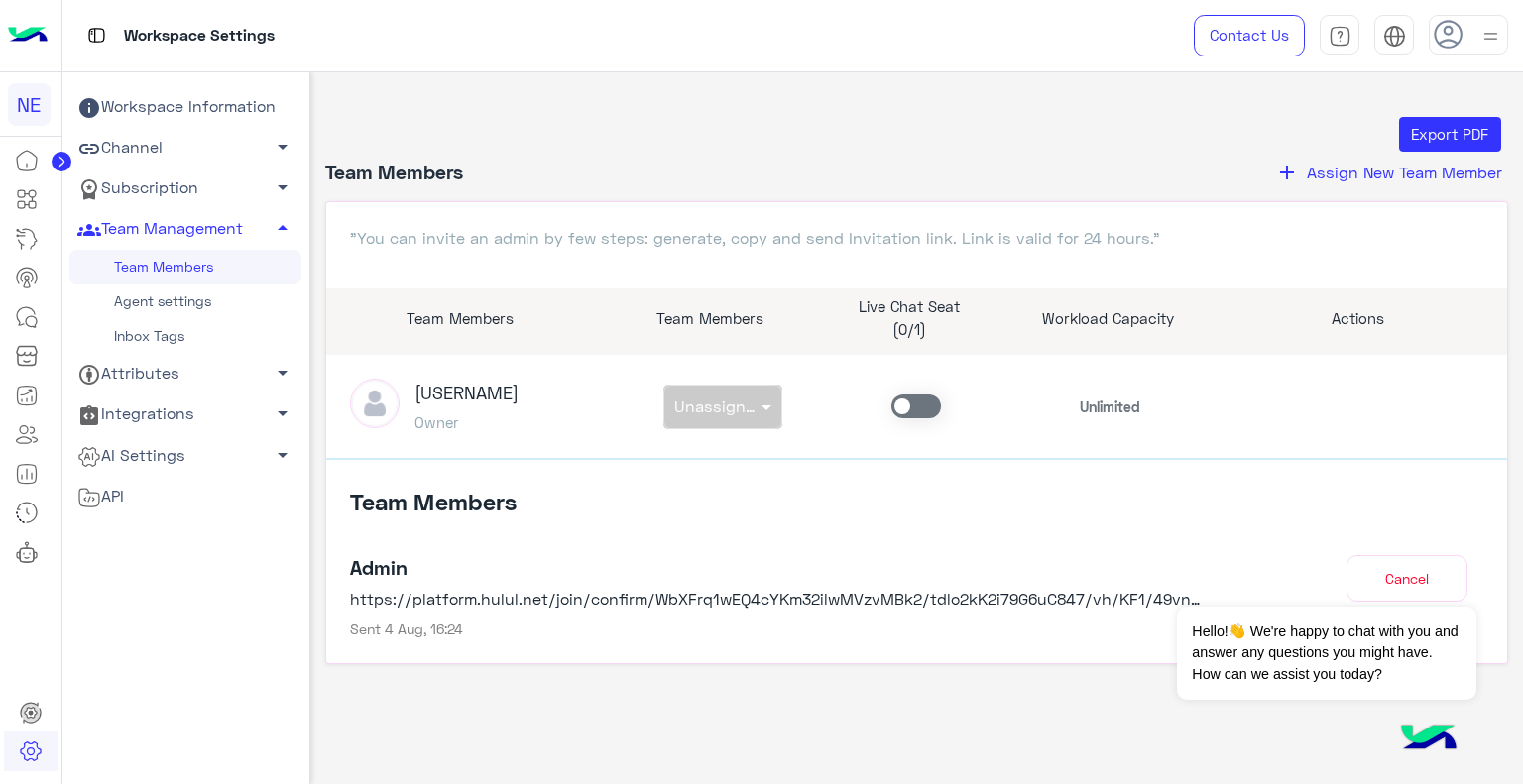 click on "add Assign New Team Member" 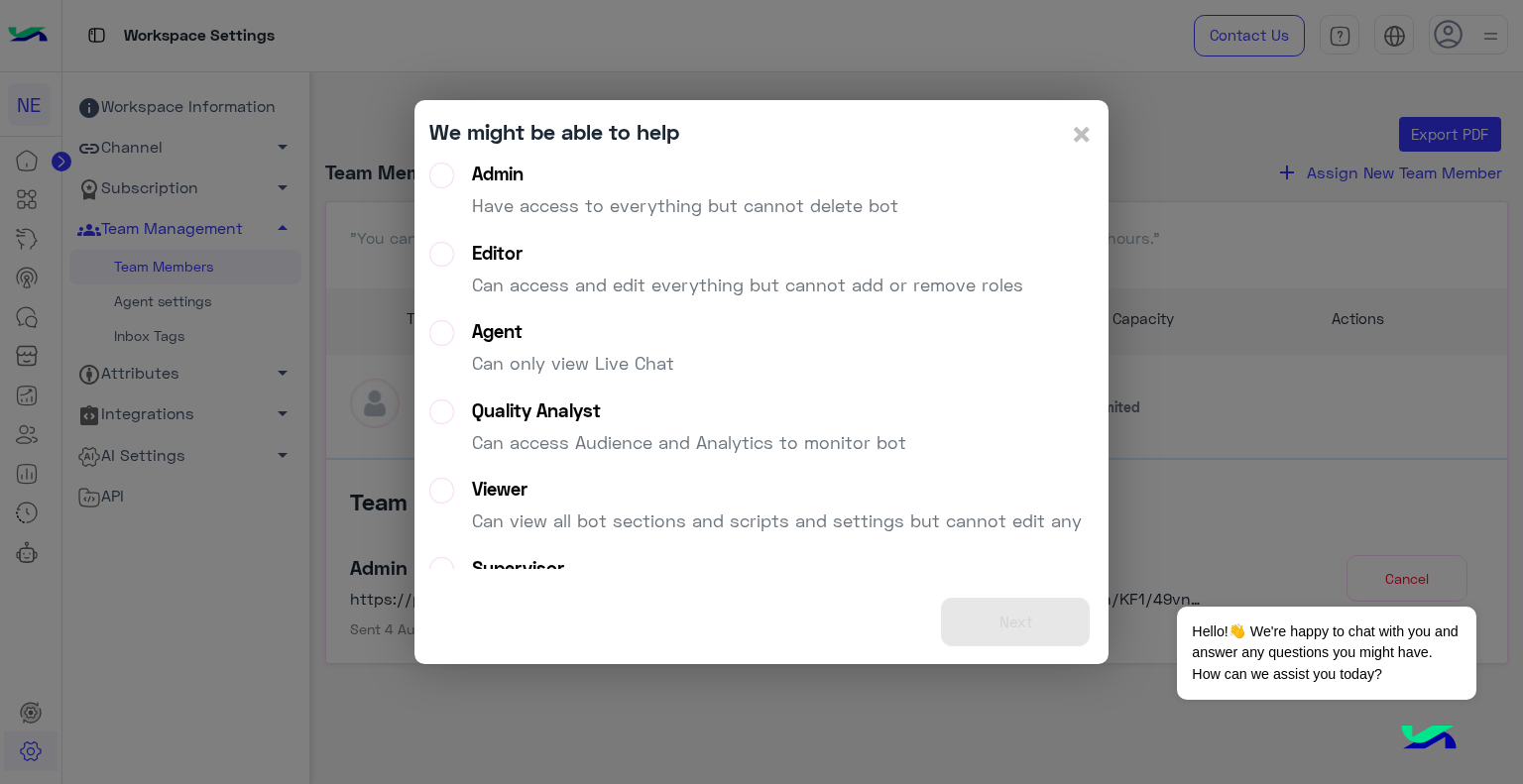 click on "Admin   Have access to everything but cannot delete bot" 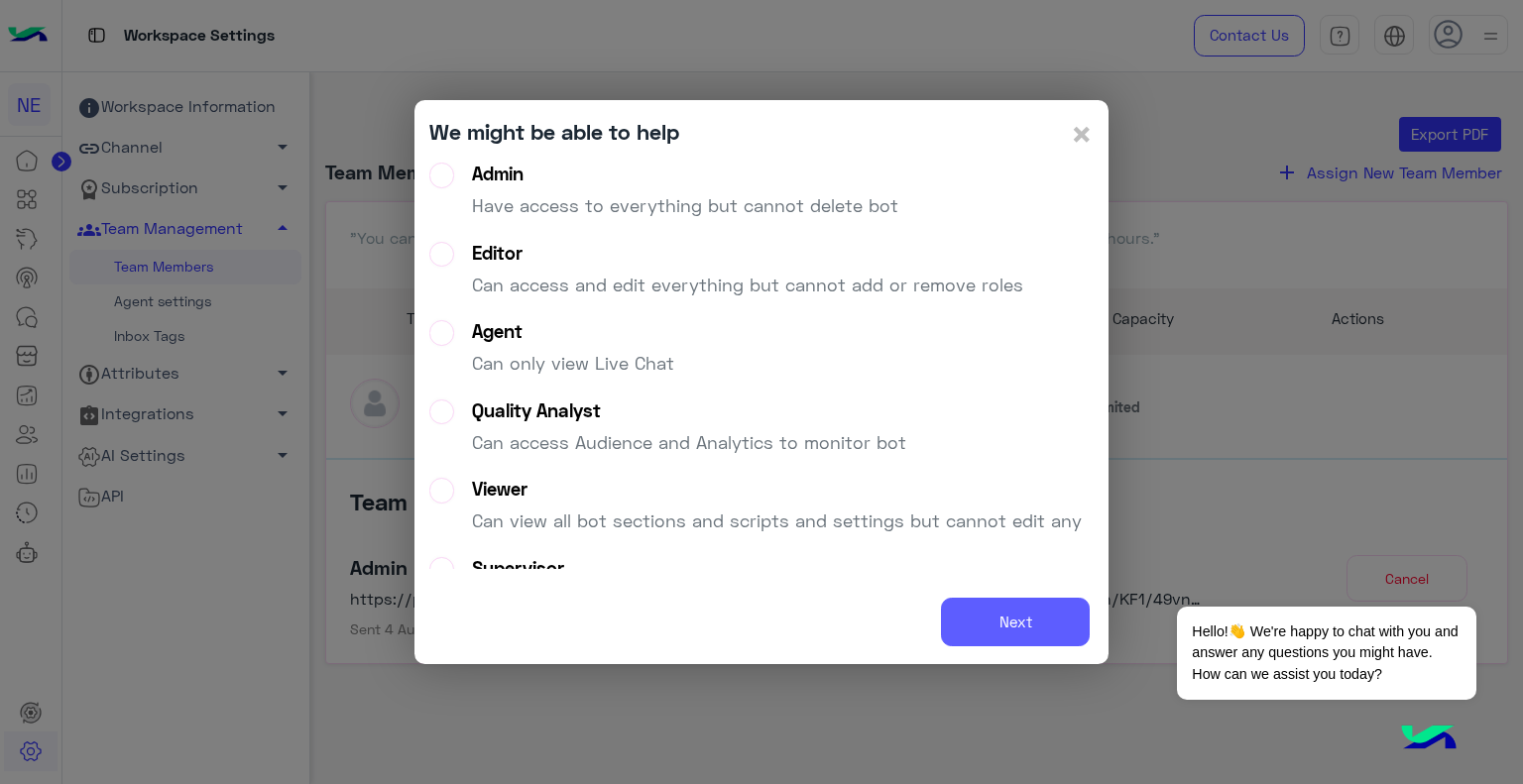 click on "Next" 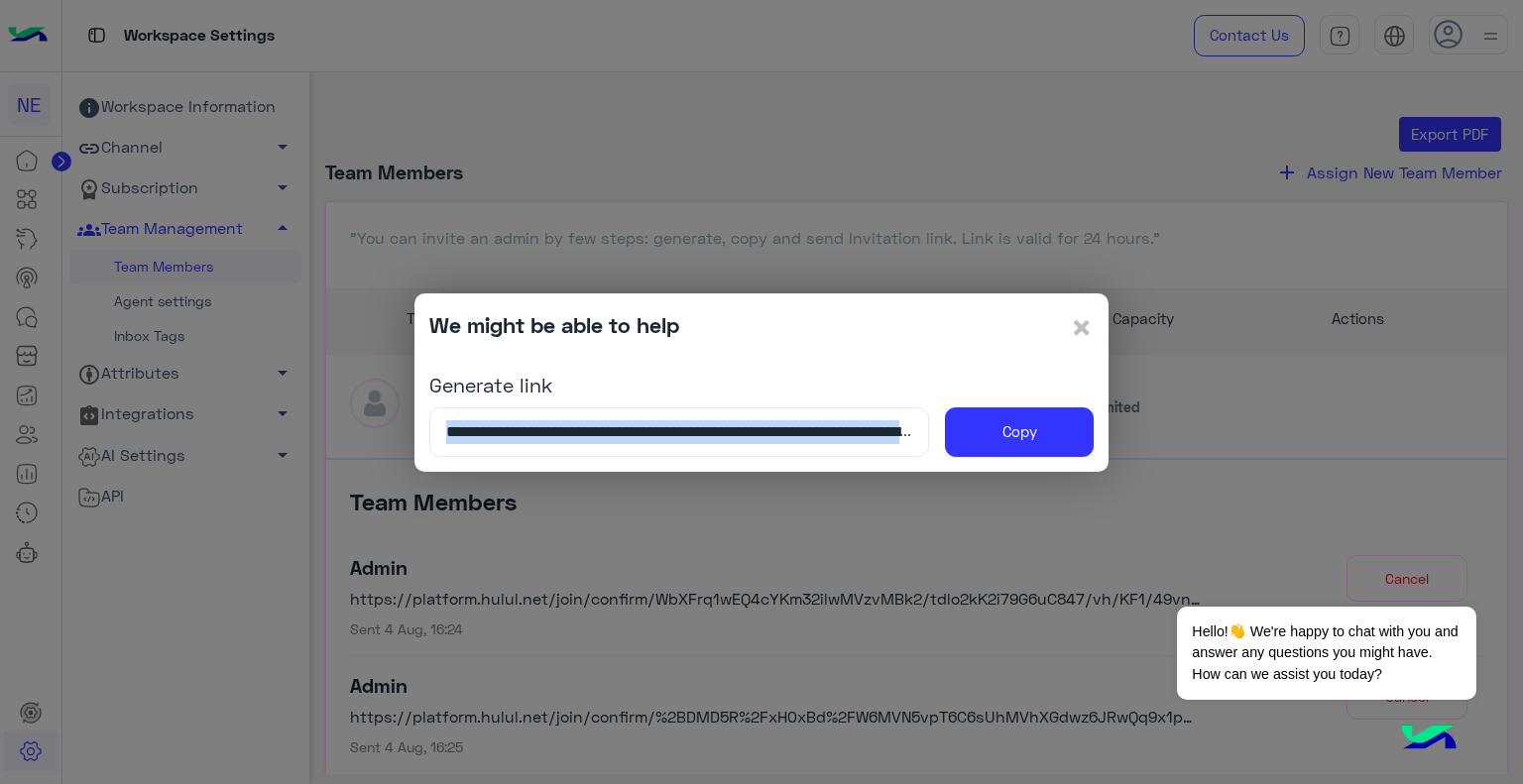 drag, startPoint x: 1003, startPoint y: 607, endPoint x: 1124, endPoint y: 320, distance: 311.4643 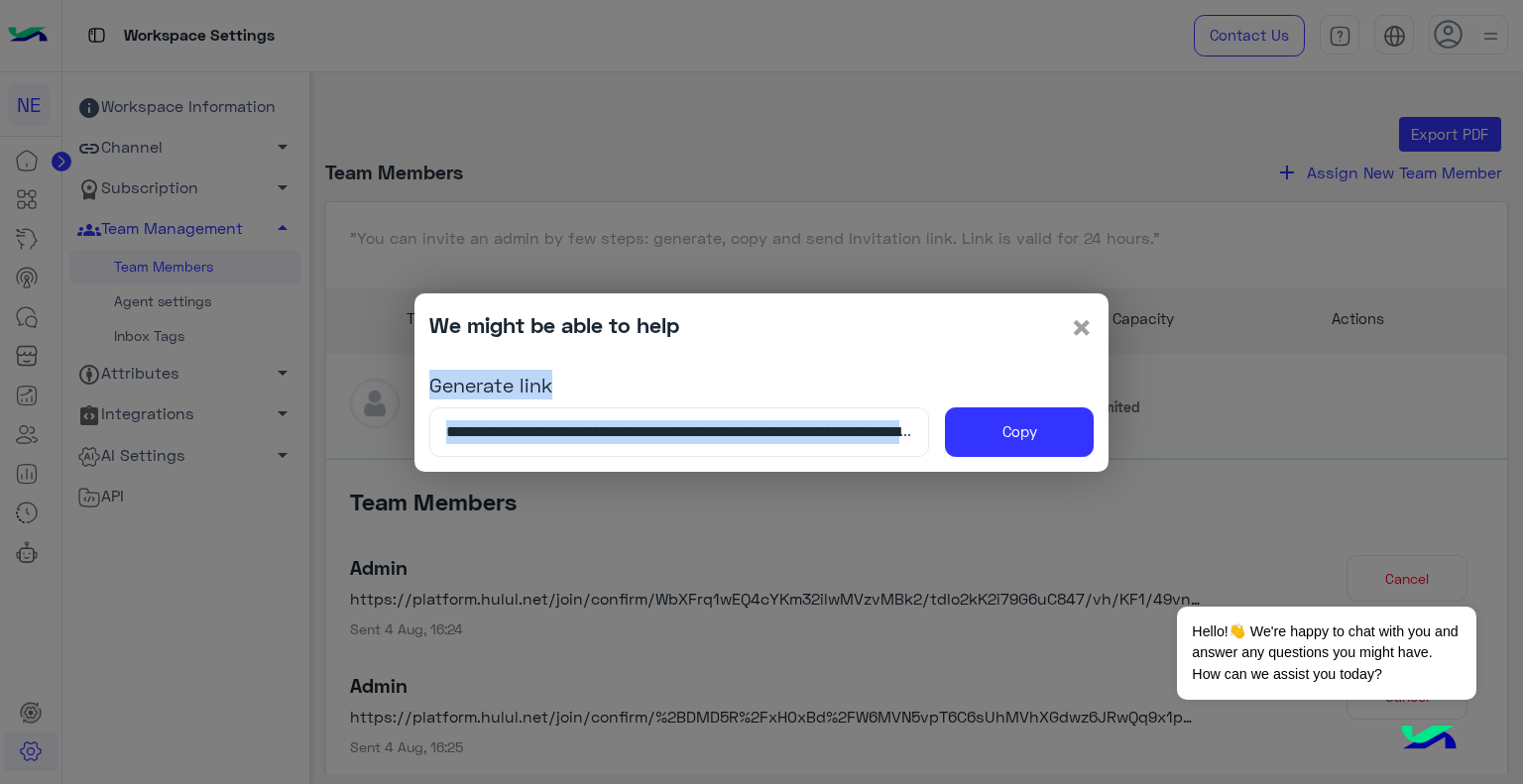 click on "×" 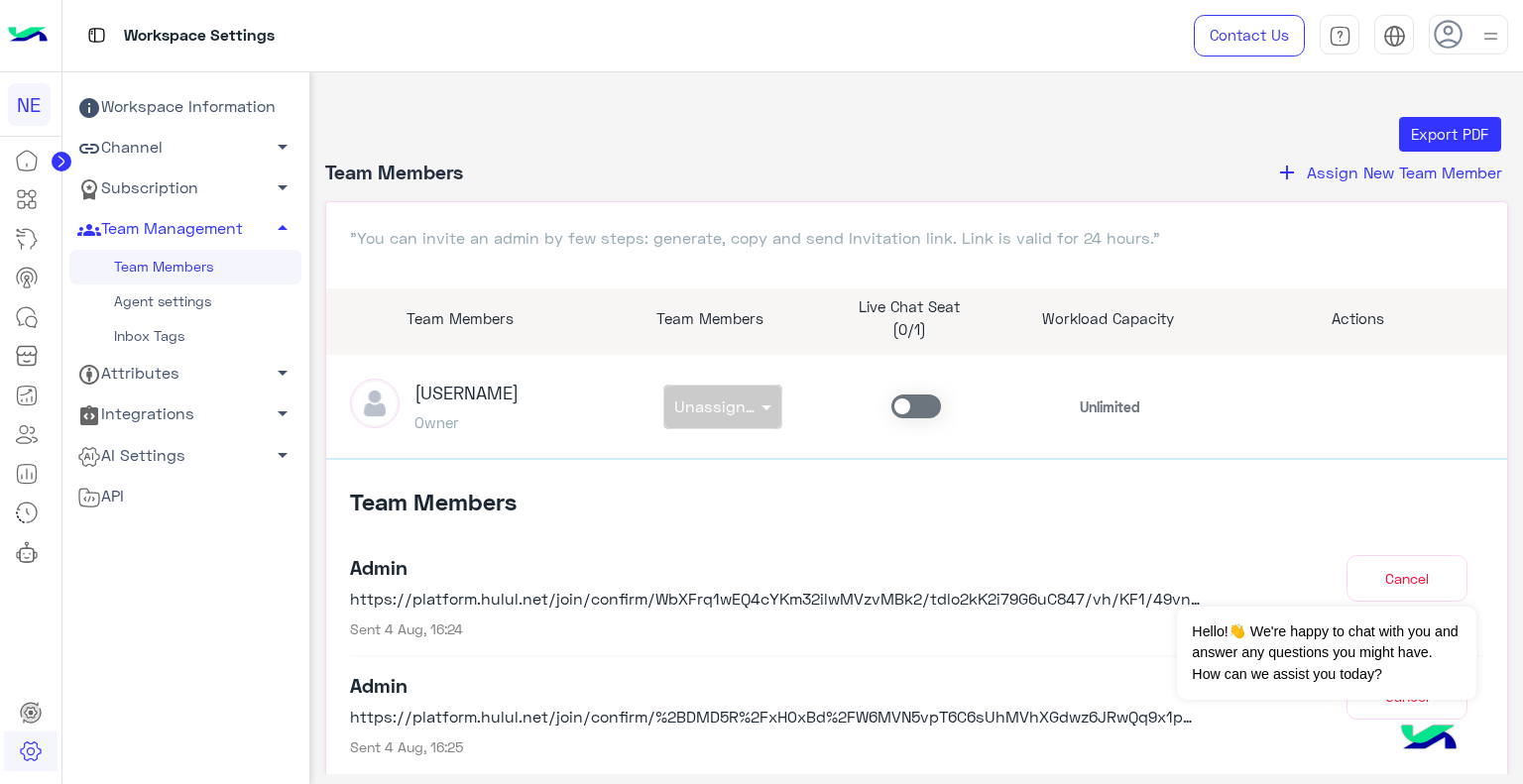 click on "[USERNAME]    Owner  non × Unassigned team    Unlimited" 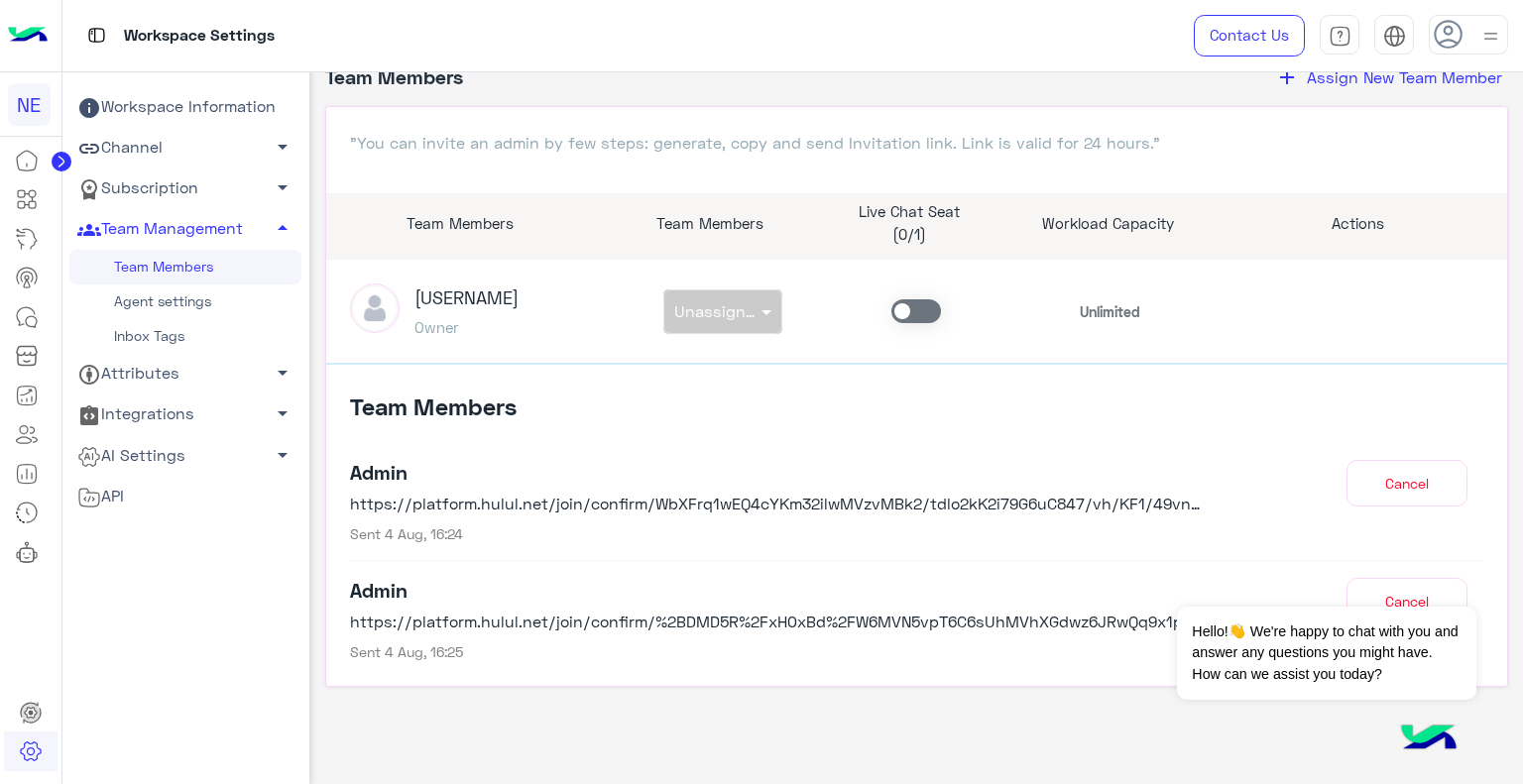 click on "[USERNAME]    Owner  non × Unassigned team    Unlimited" 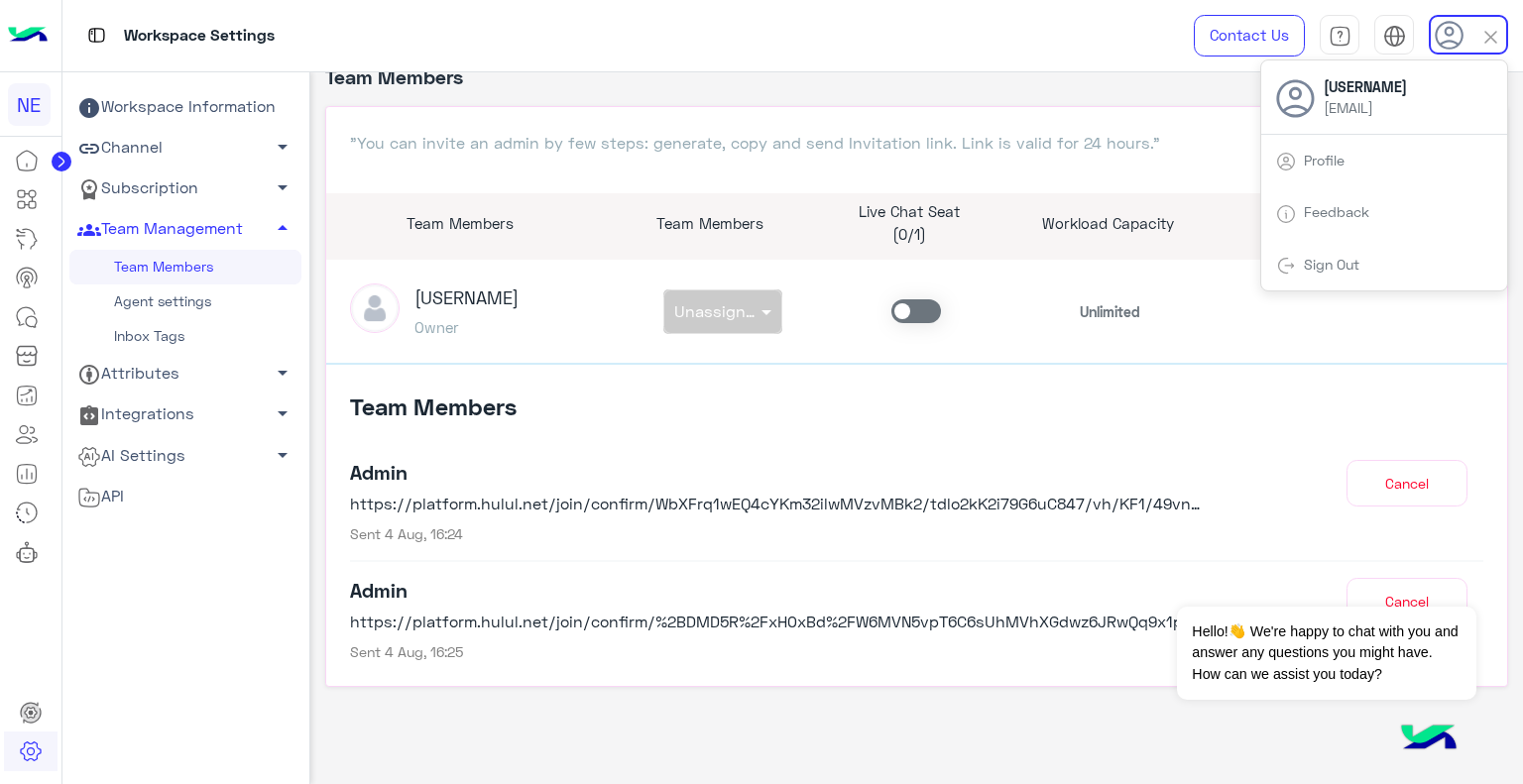 click on "[USERNAME]    Owner  non × Unassigned team    Unlimited" 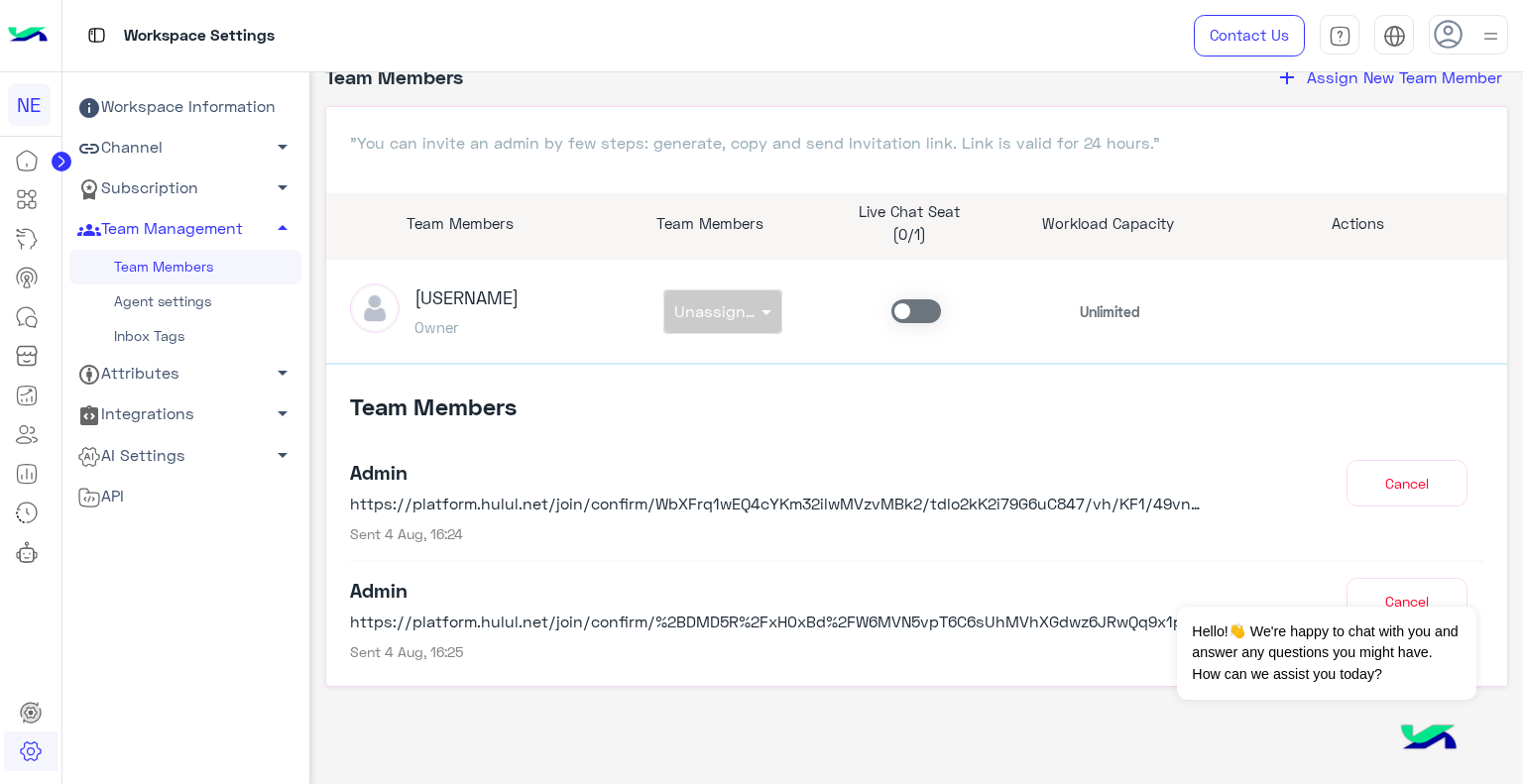click on "[USERNAME]    Owner  non × Unassigned team    Unlimited" 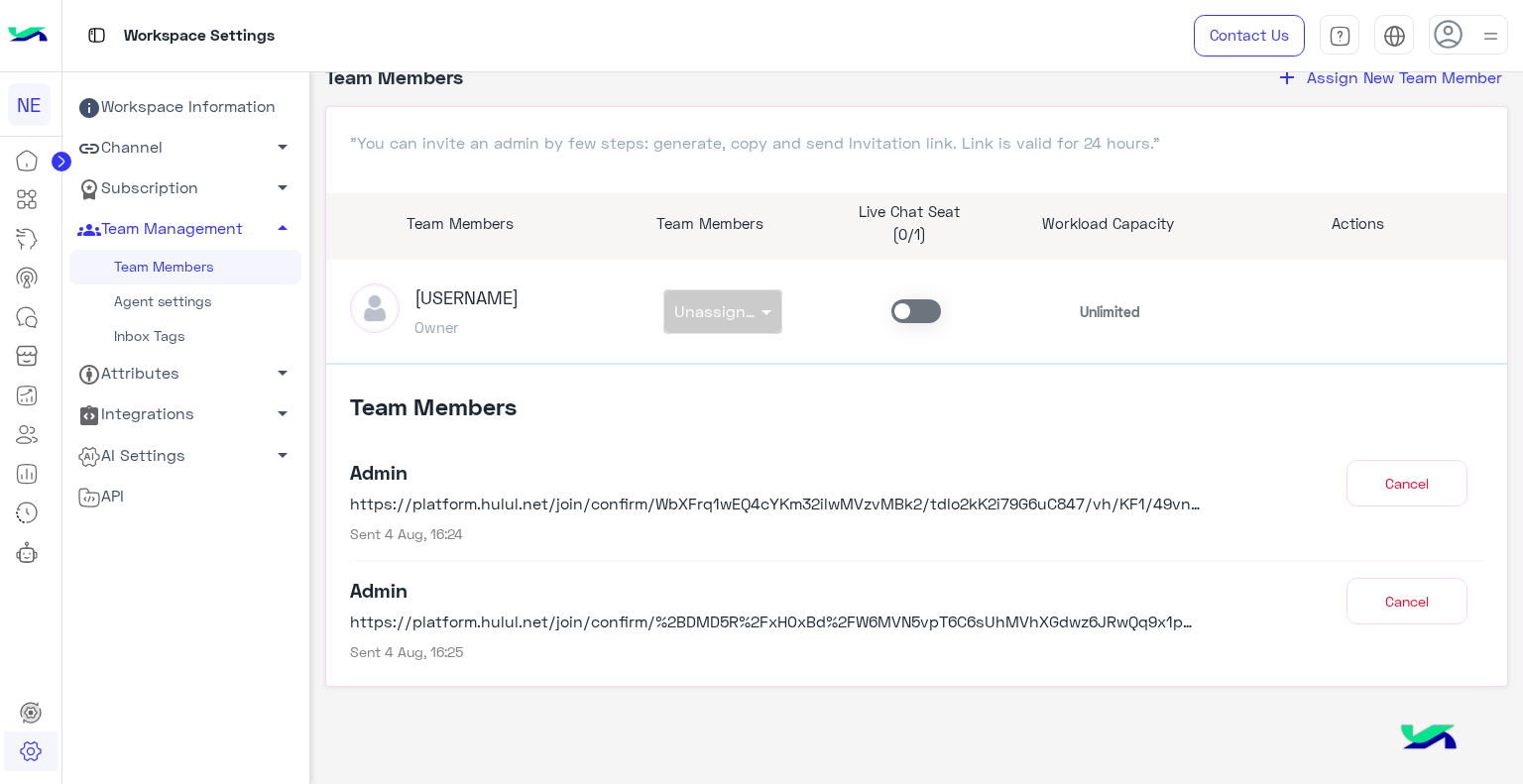 click on "Cancel" 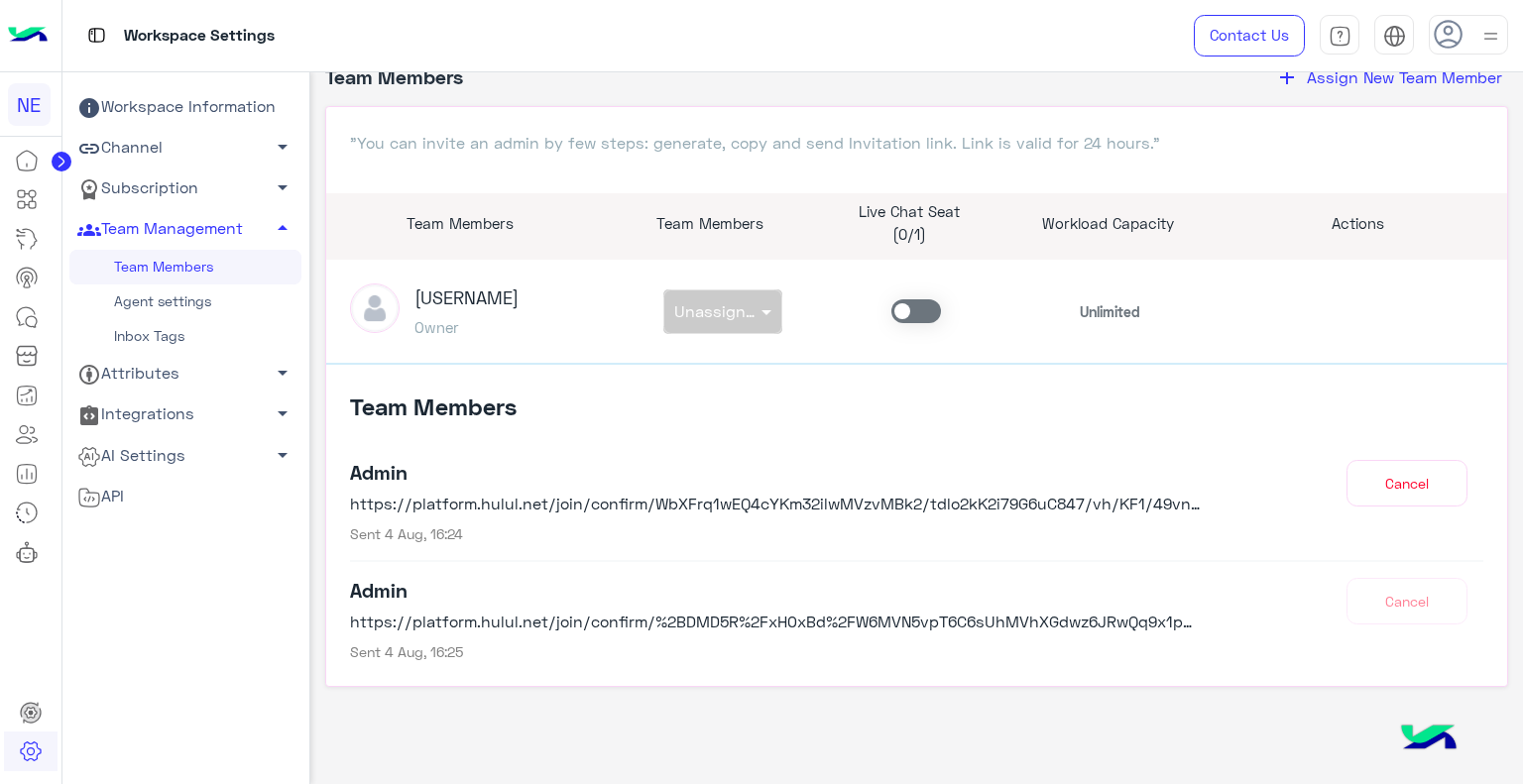 click on "Cancel" 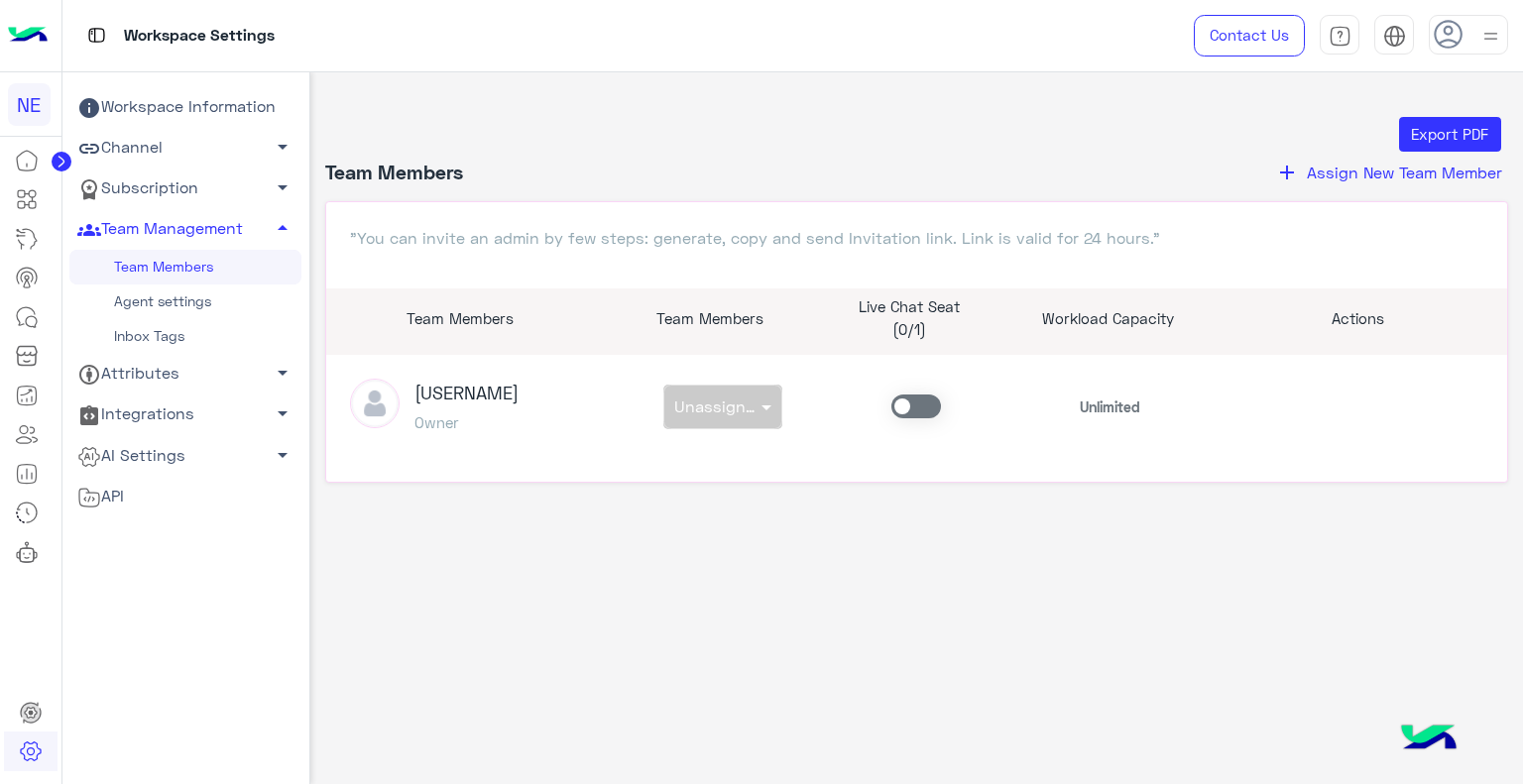 click on "Assign New Team Member" 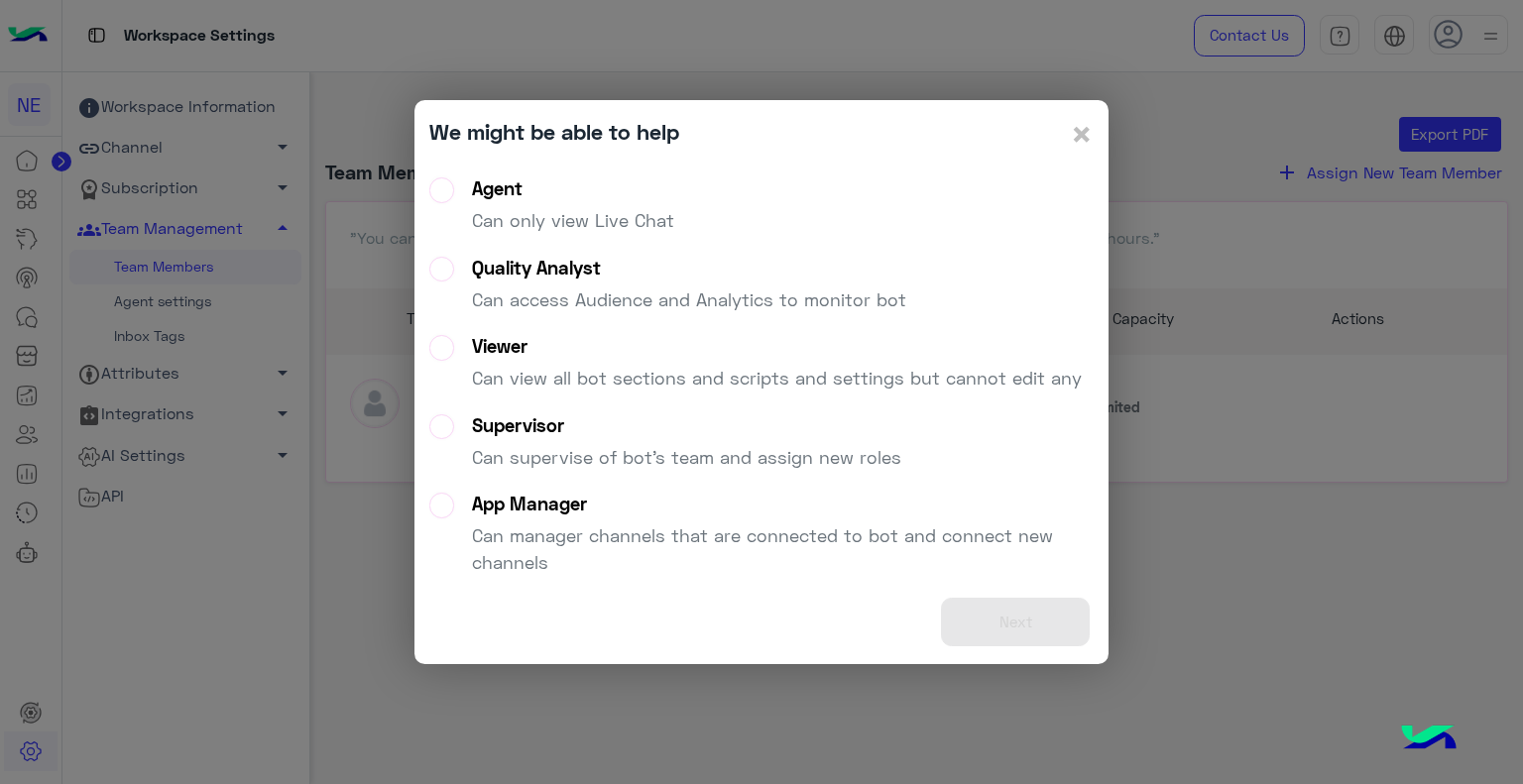 scroll, scrollTop: 170, scrollLeft: 0, axis: vertical 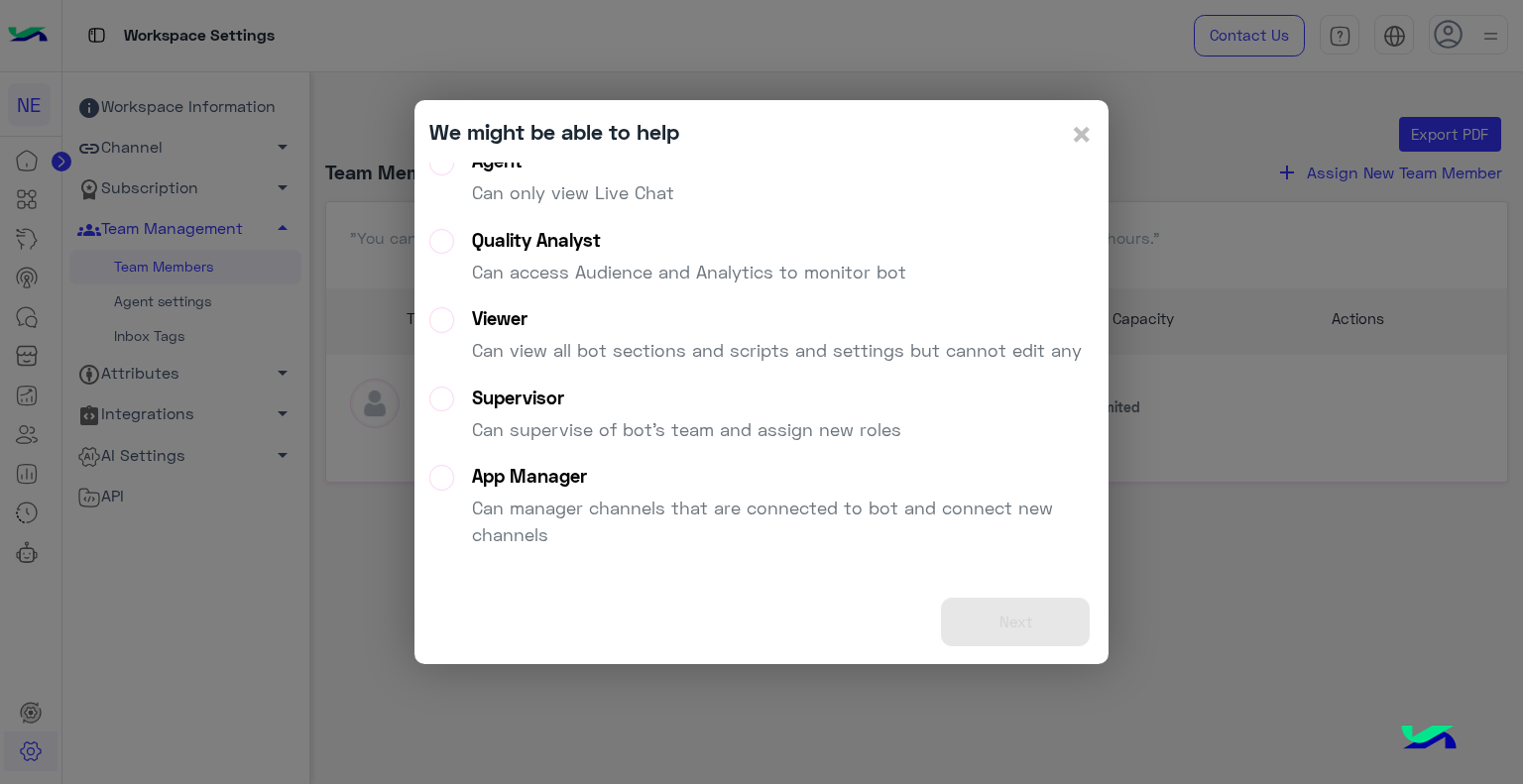 click on "We might be able to help  ×  Admin   Have access to everything but cannot delete bot   Editor   Can access and edit everything but cannot add or remove roles   Agent   Can only view Live Chat   Quality Analyst   Can access Audience and Analytics to monitor bot   Viewer   Can view all bot sections and scripts and settings but cannot edit any   Supervisor   Can supervise of bot's team and assign new roles   App Manager   Can manager channels that are connected to bot and connect new channels   Next" 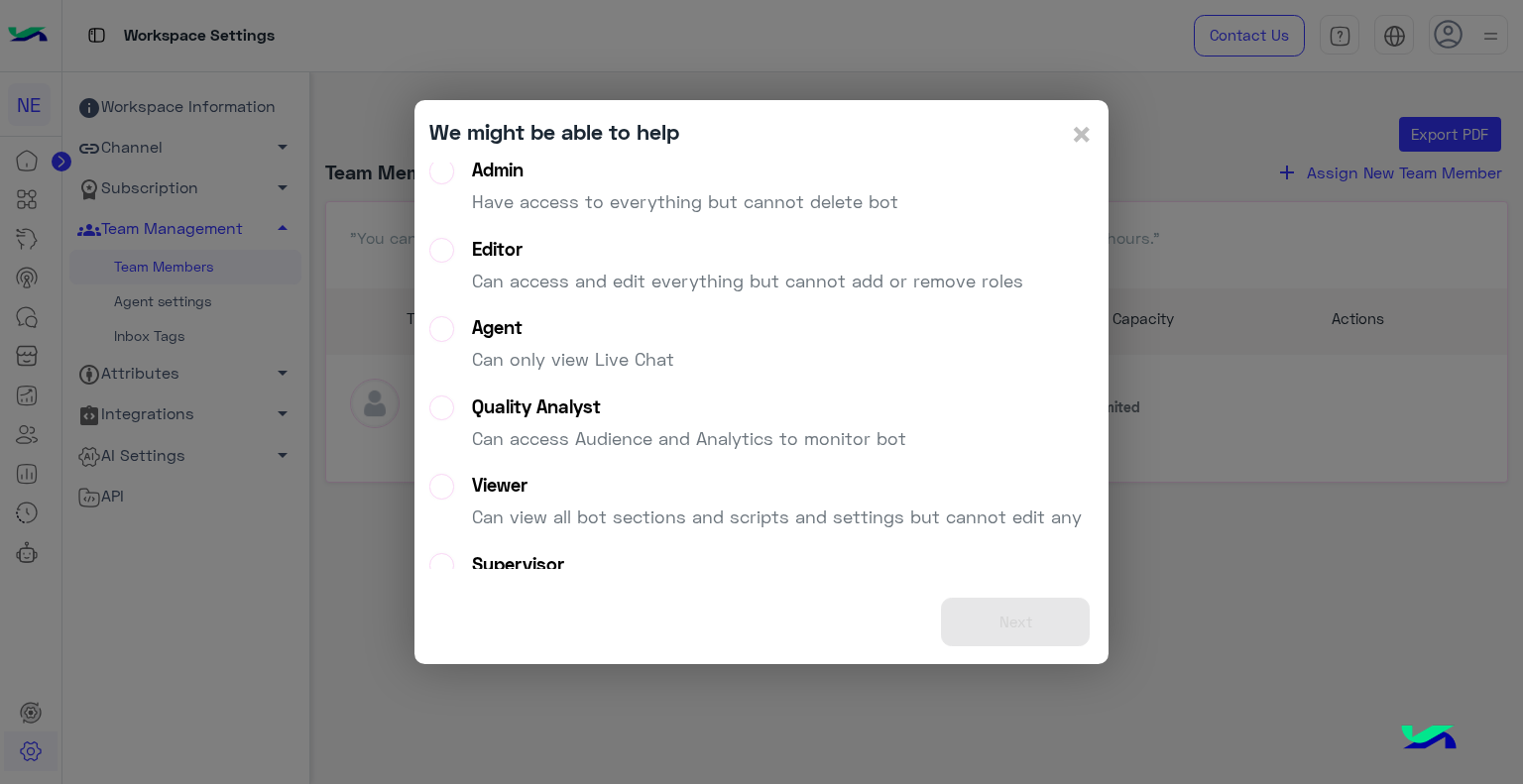 scroll, scrollTop: 0, scrollLeft: 0, axis: both 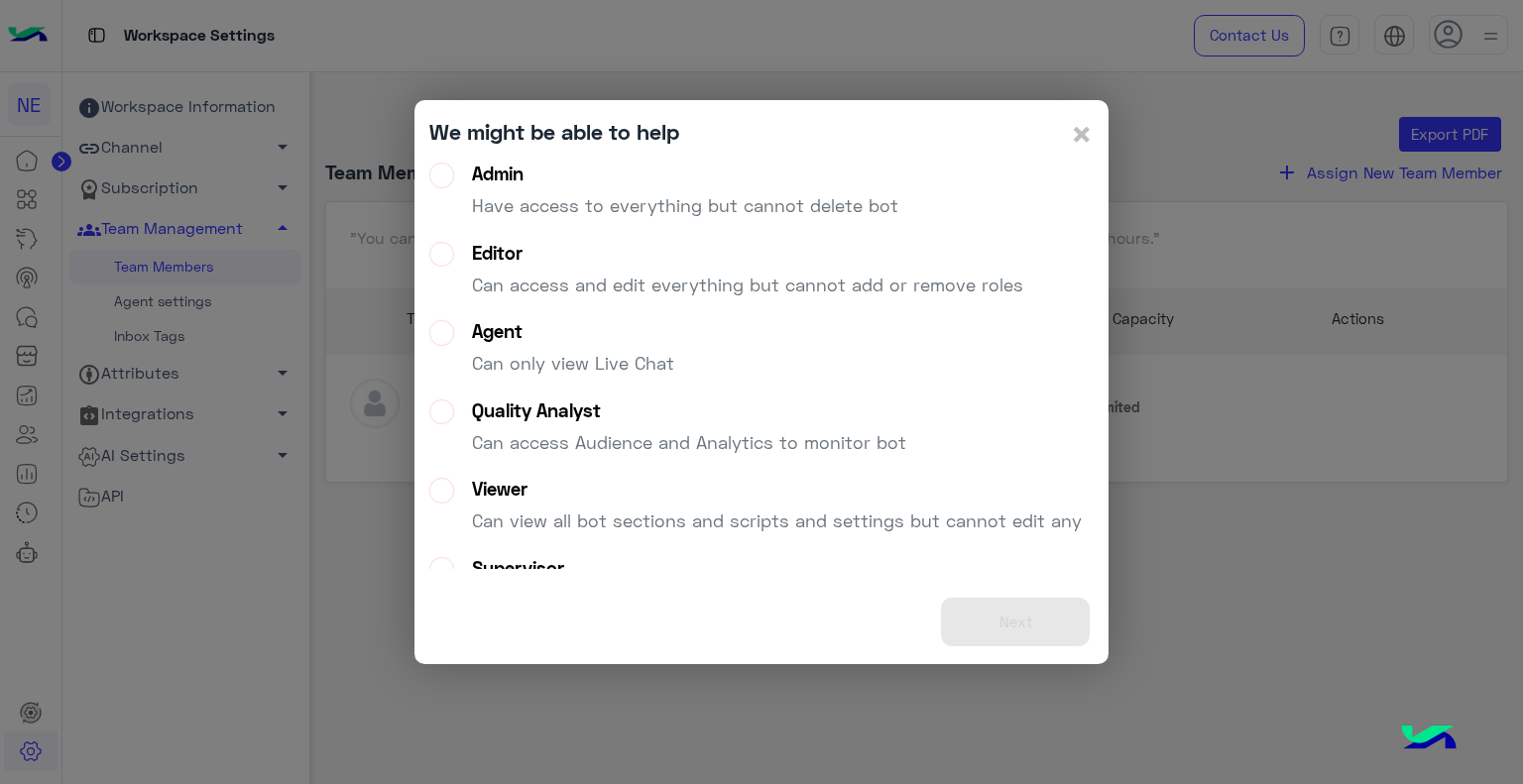 click on "Admin   Have access to everything but cannot delete bot" 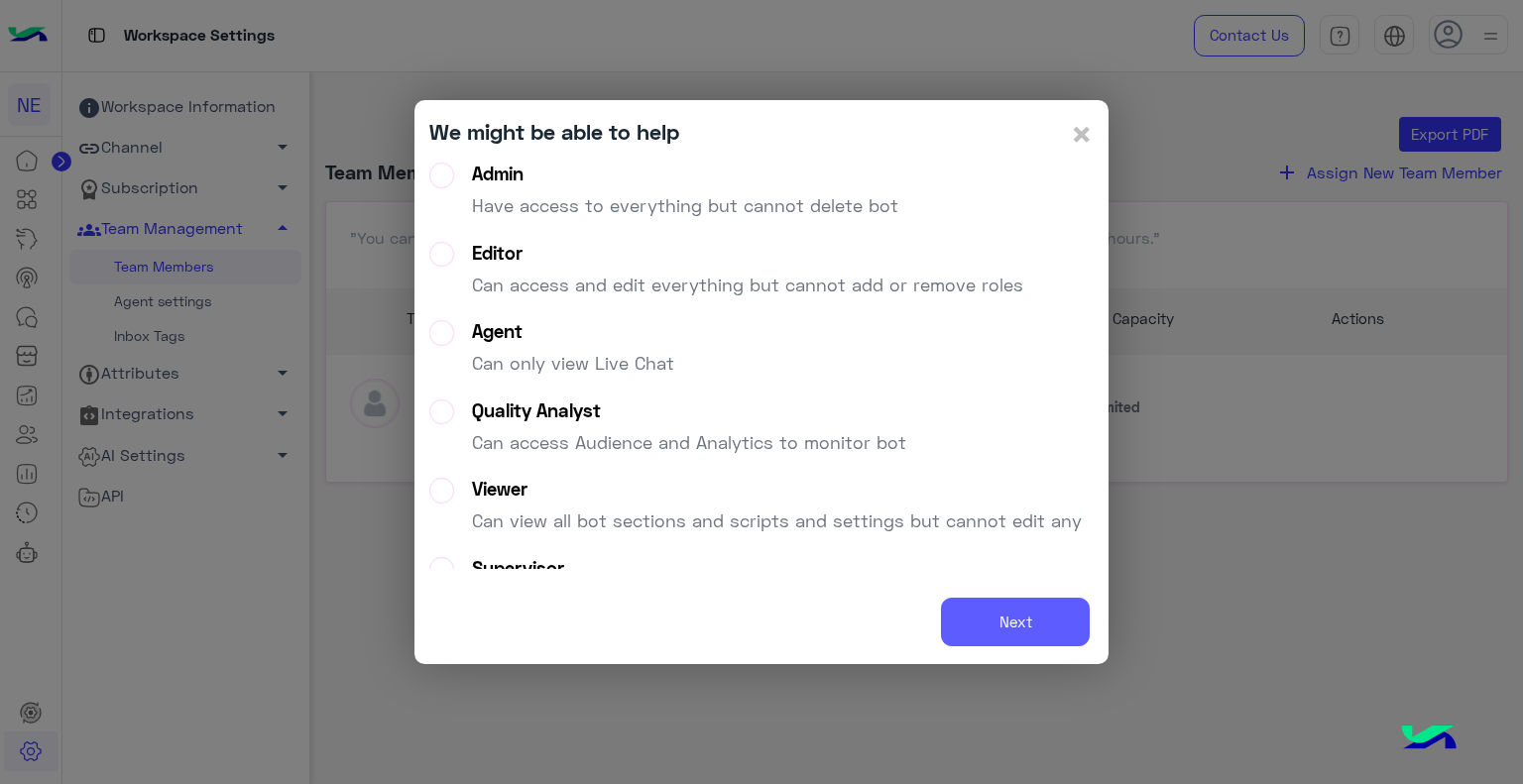 click on "Next" 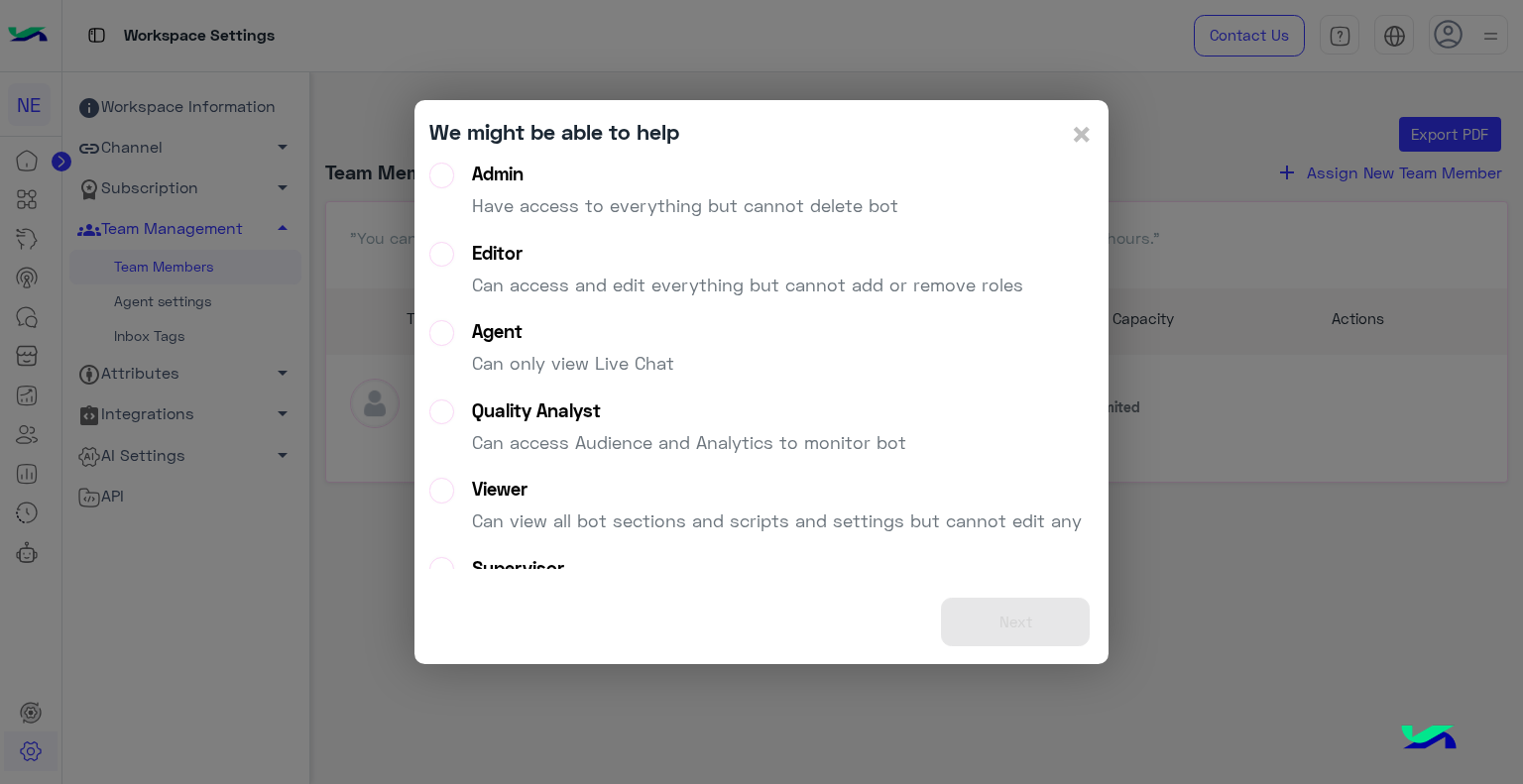 scroll, scrollTop: 170, scrollLeft: 0, axis: vertical 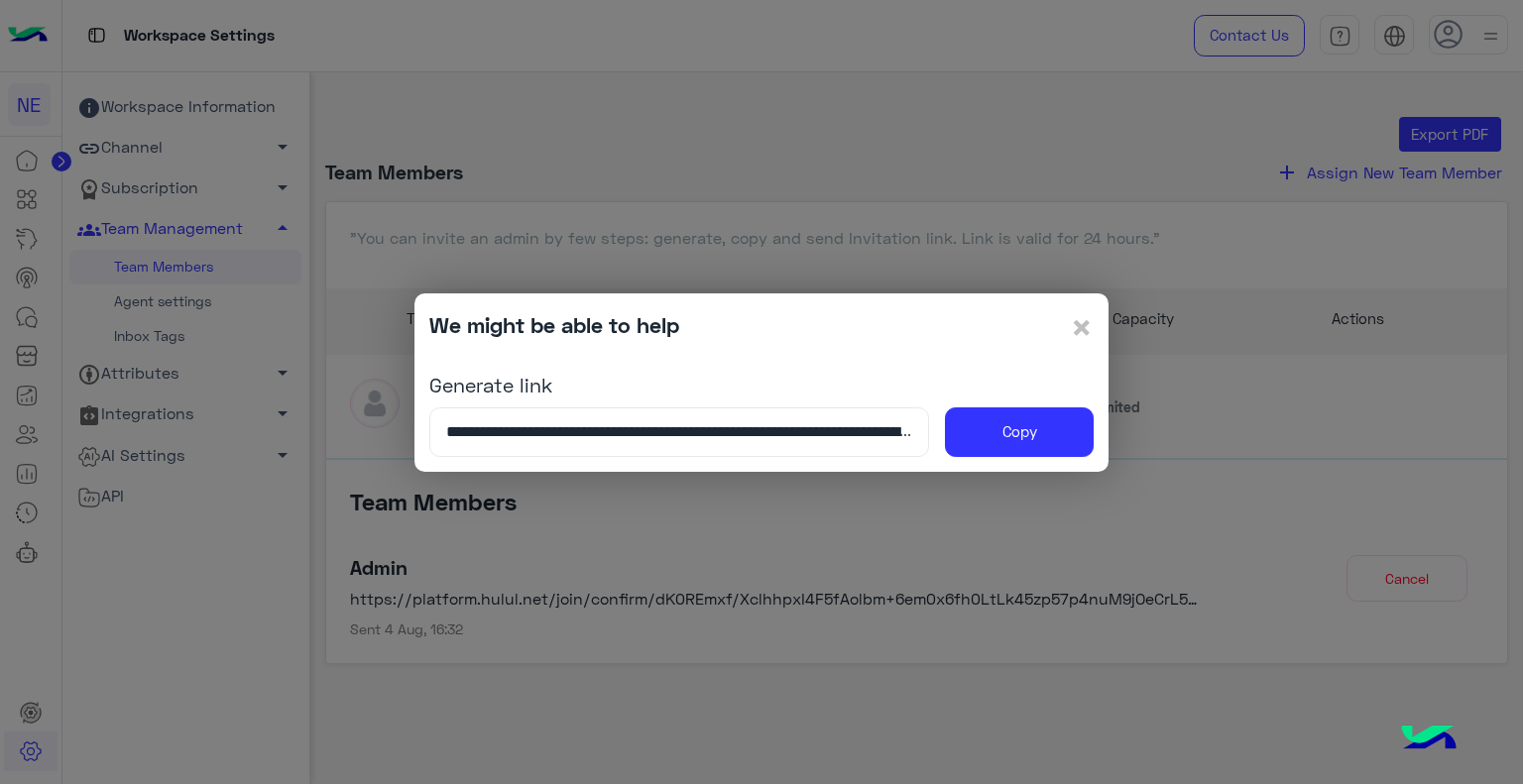 click on "×" 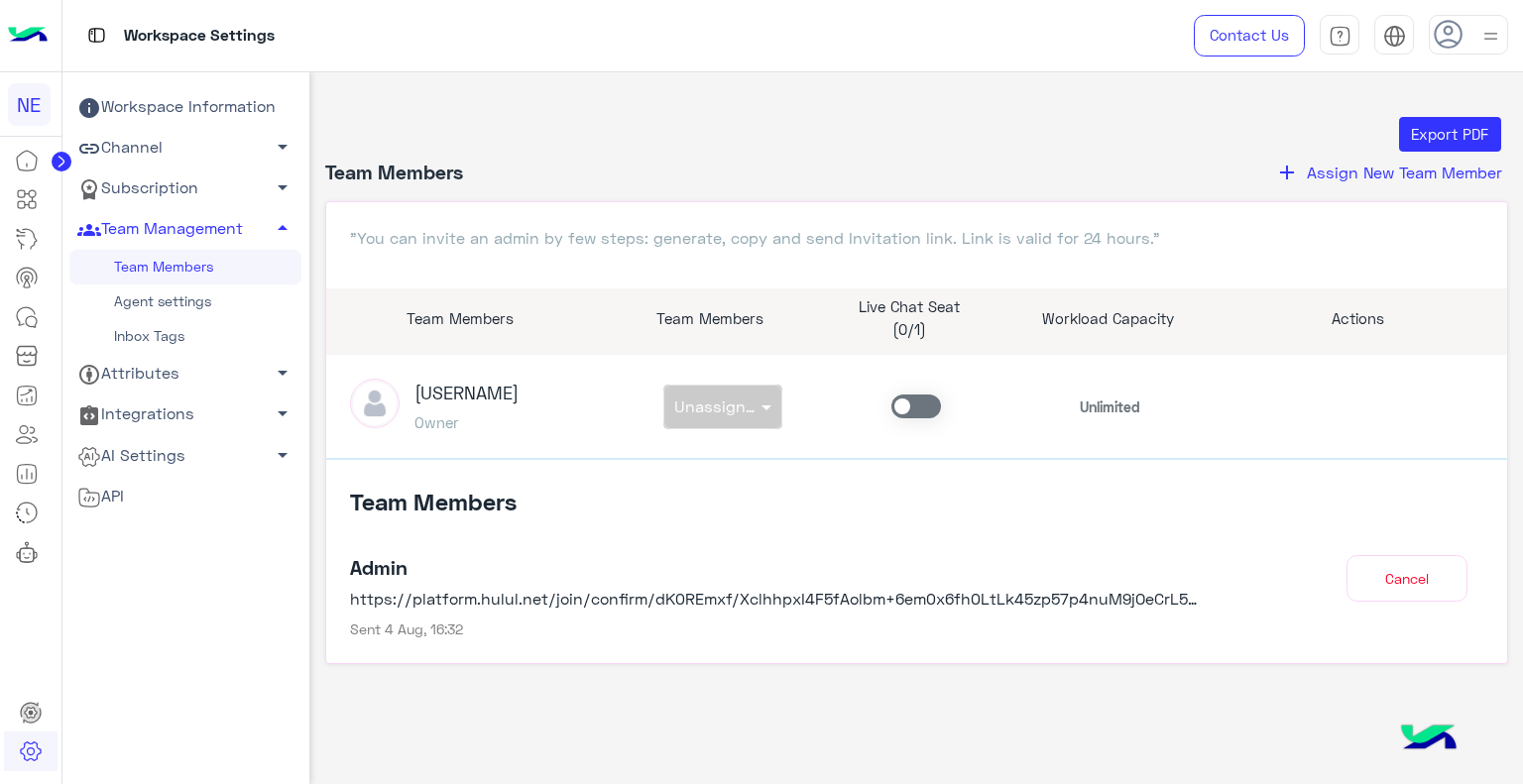 click on "Cancel" 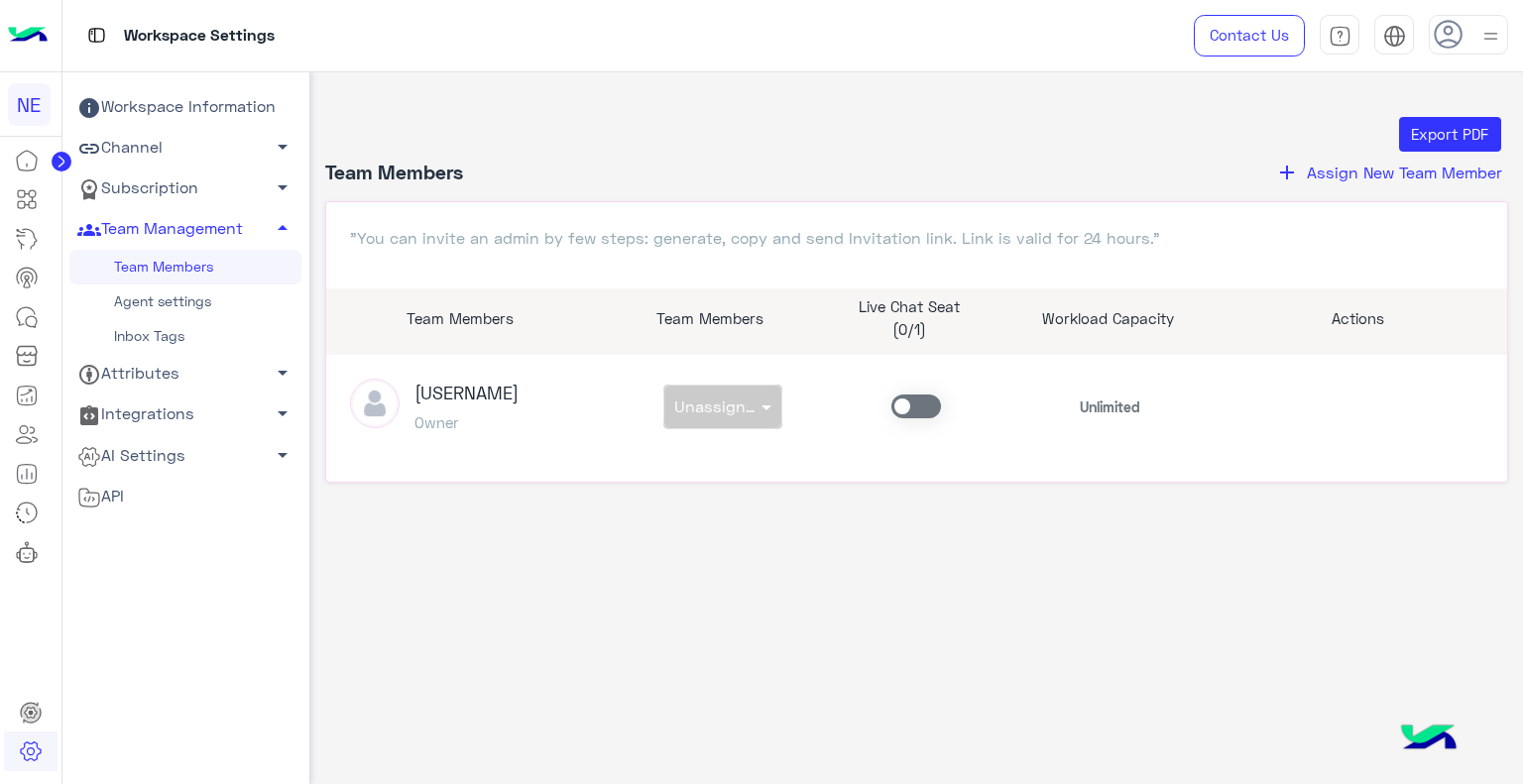 click on "Assign New Team Member" 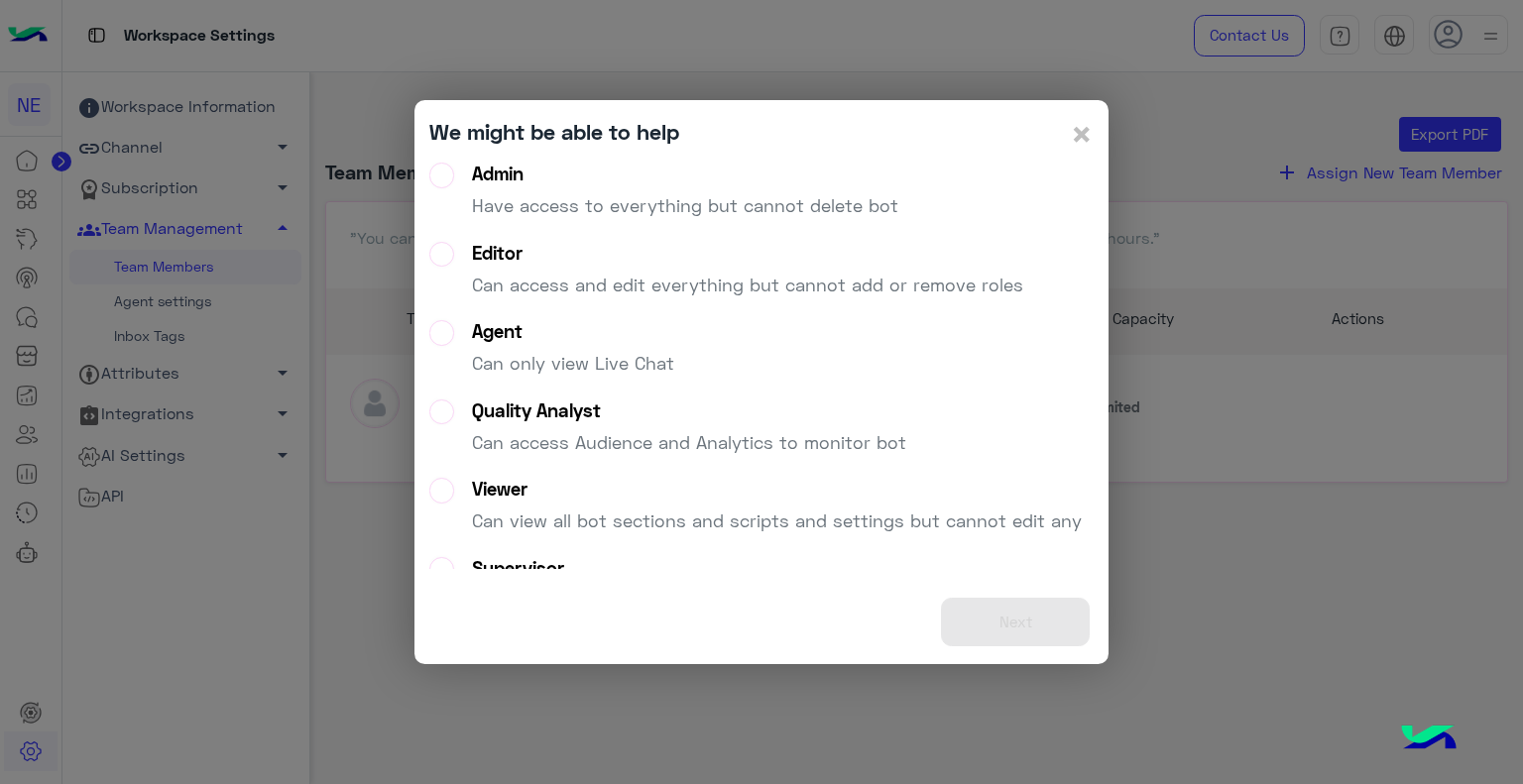 click on "×" 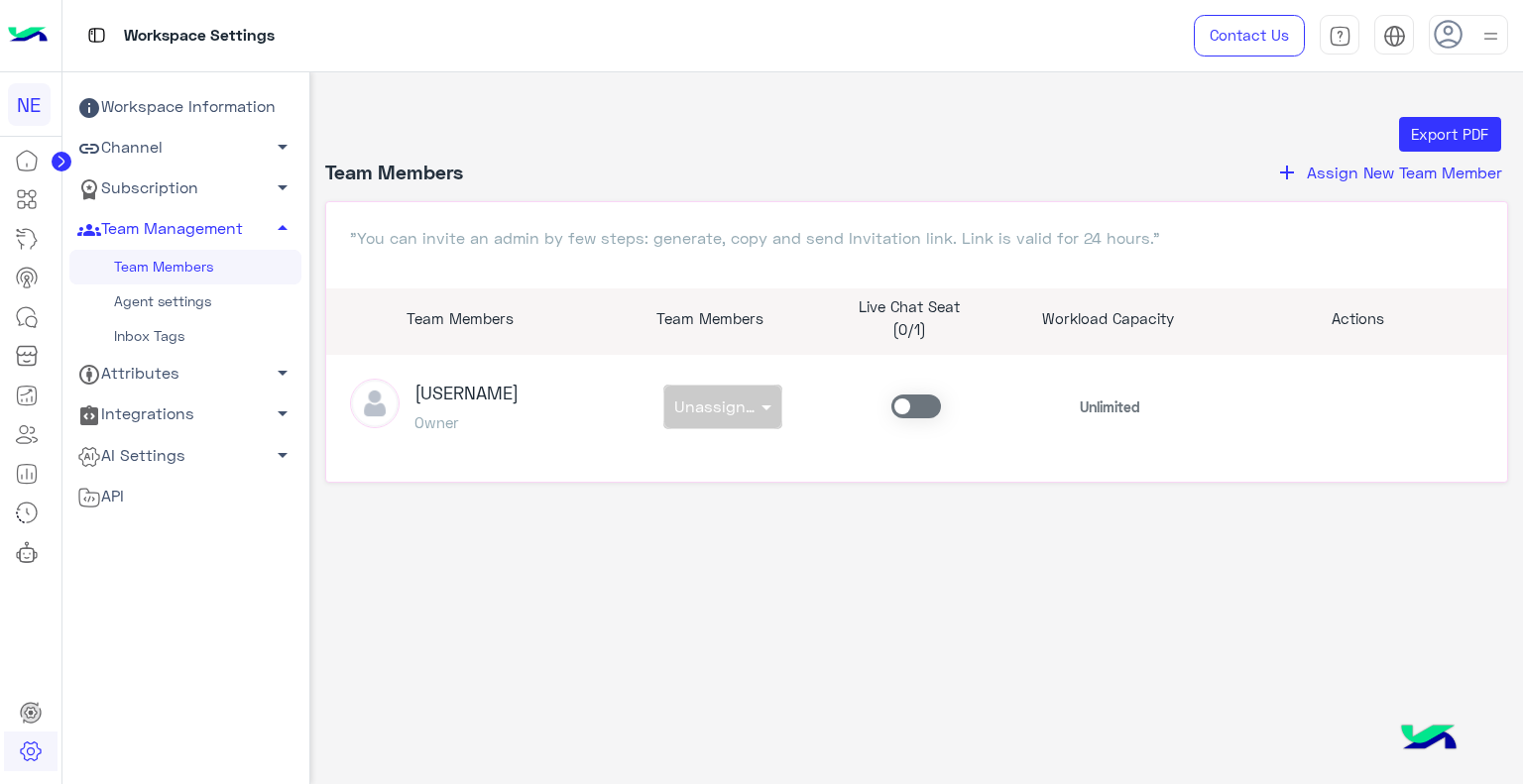 click on "Assign New Team Member" 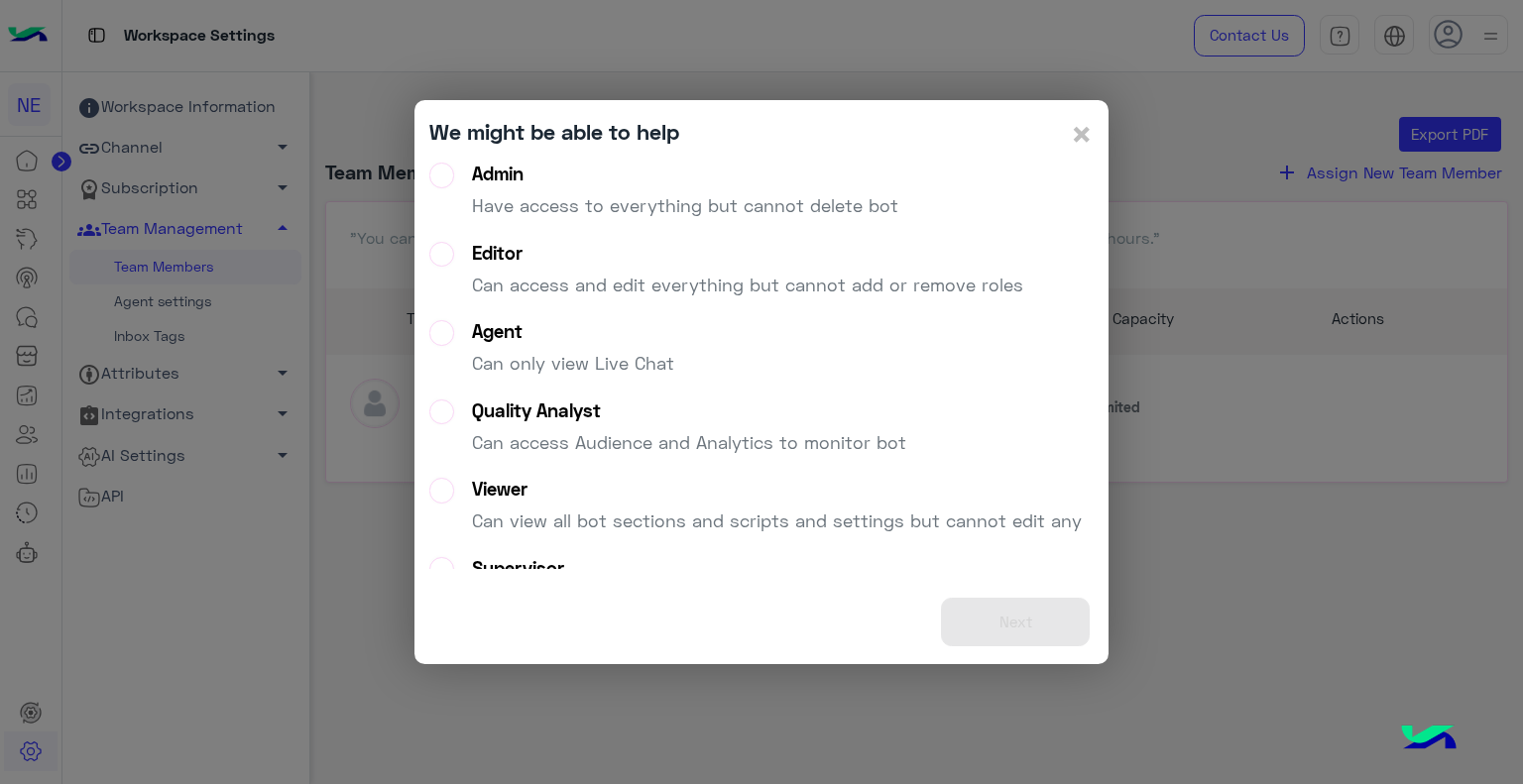 click on "Have access to everything but cannot delete bot" 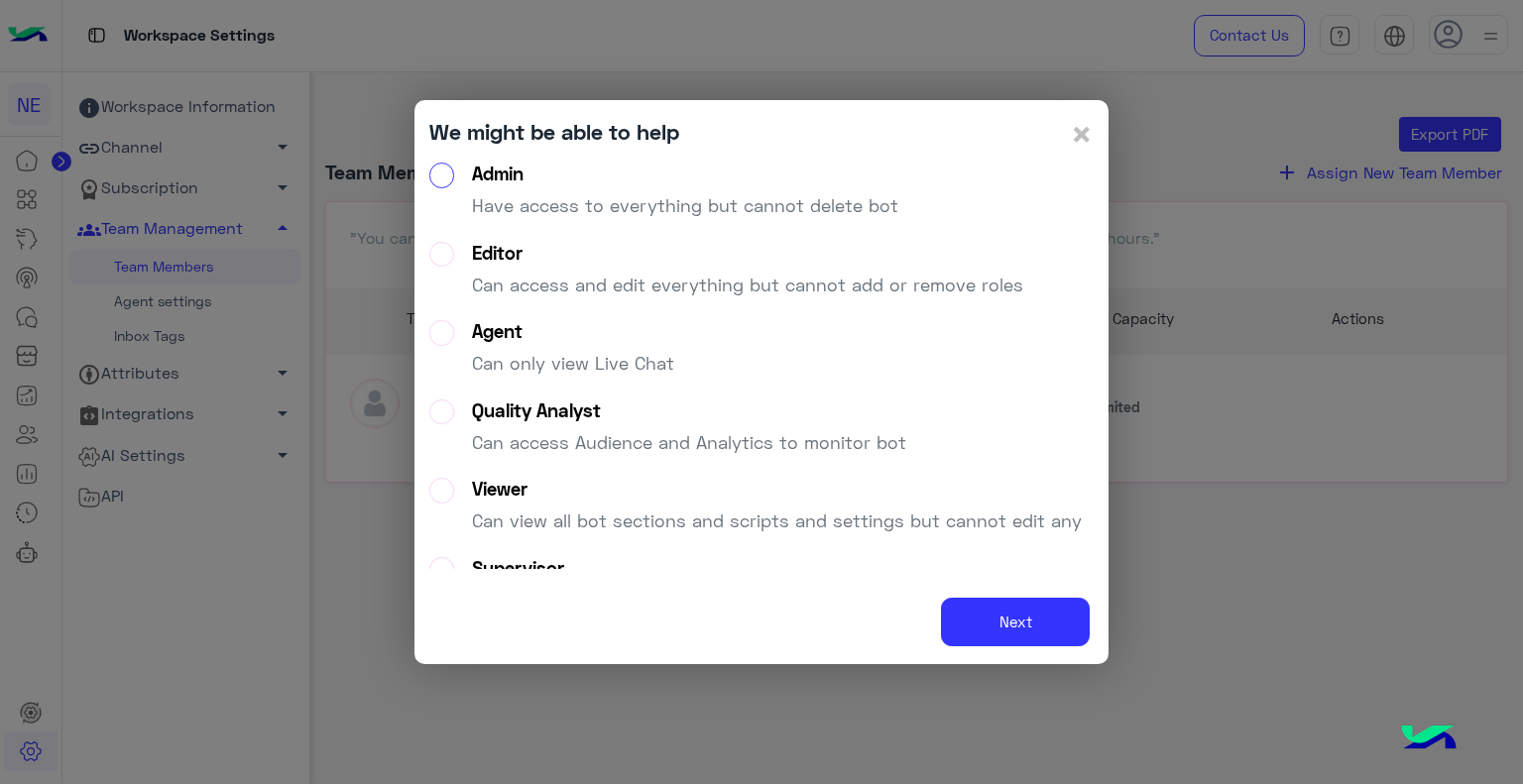 click on "Next" 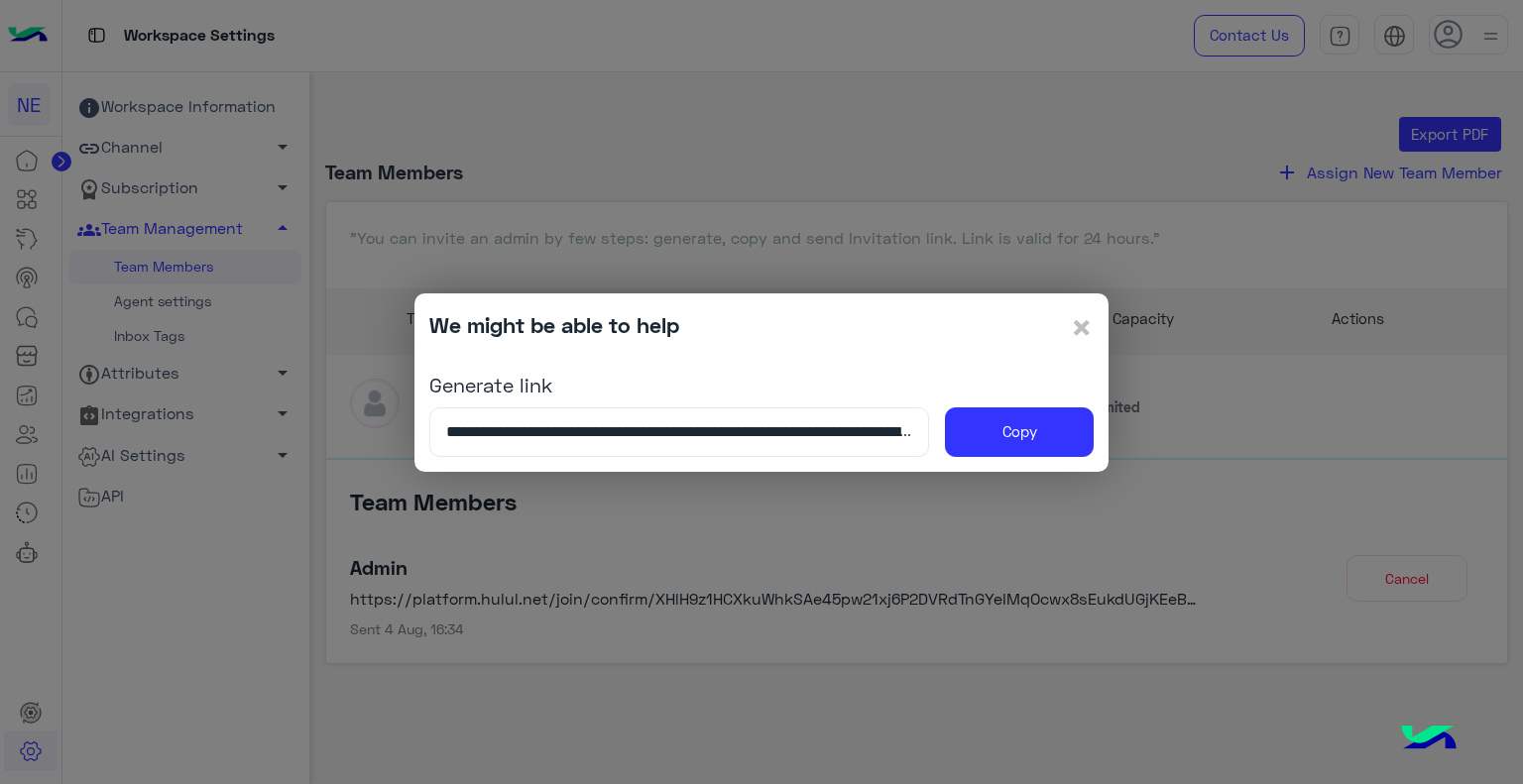 click on "Copy" 